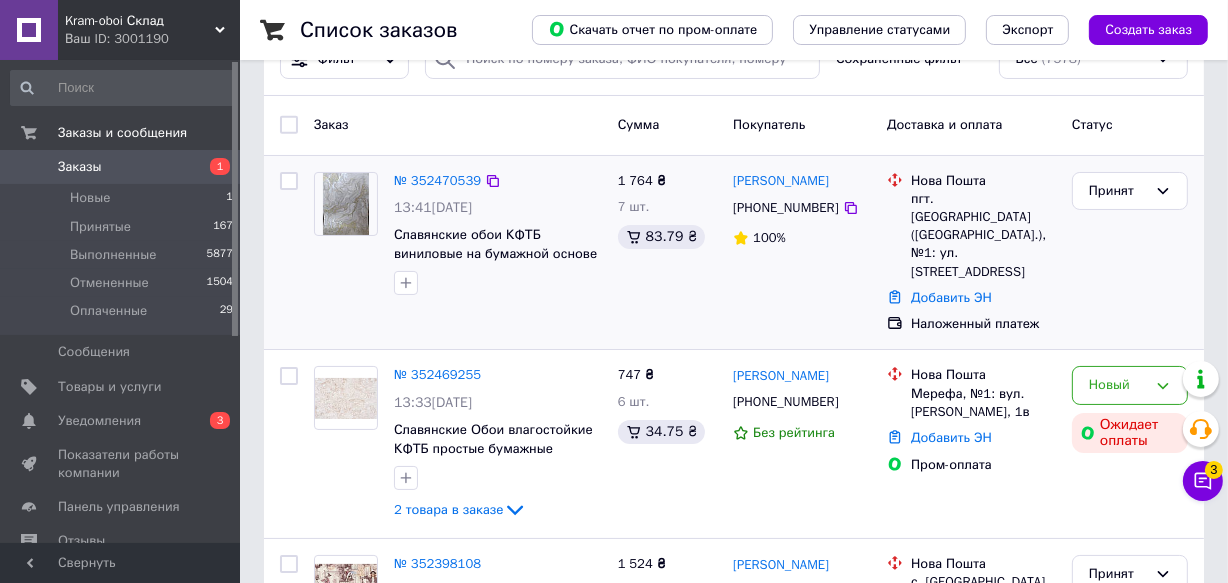 scroll, scrollTop: 90, scrollLeft: 0, axis: vertical 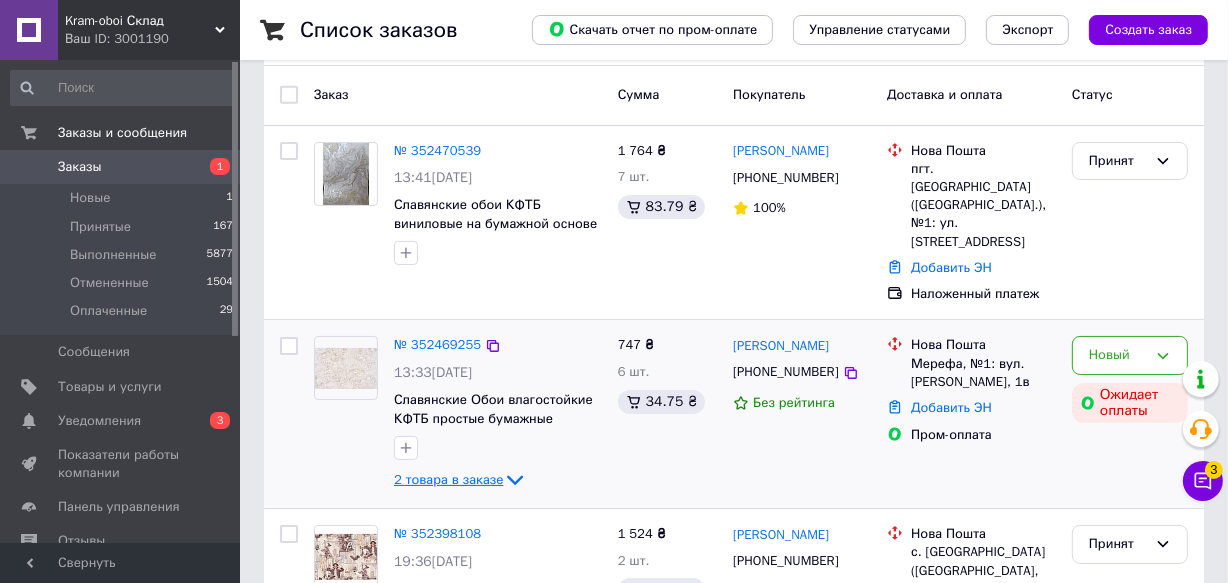 click 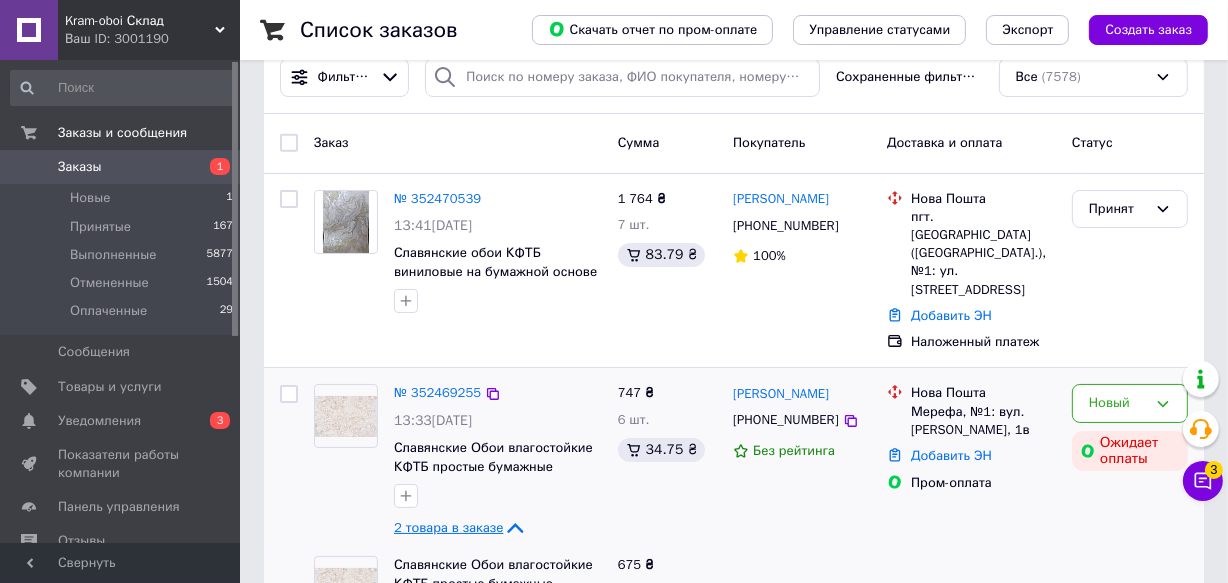 scroll, scrollTop: 0, scrollLeft: 0, axis: both 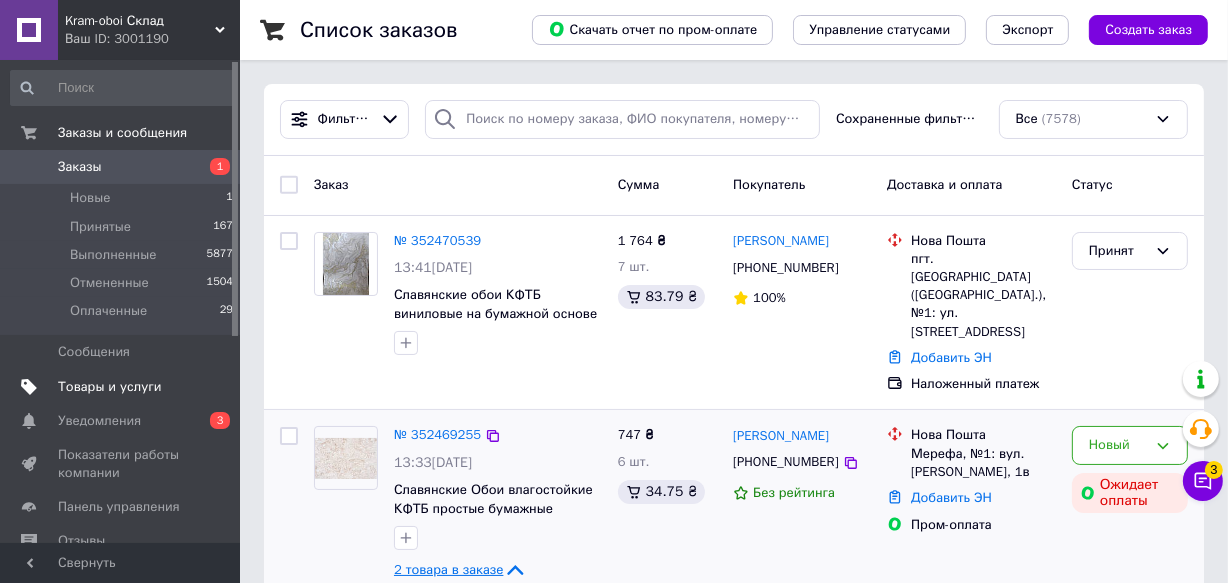 click on "Товары и услуги" at bounding box center [110, 387] 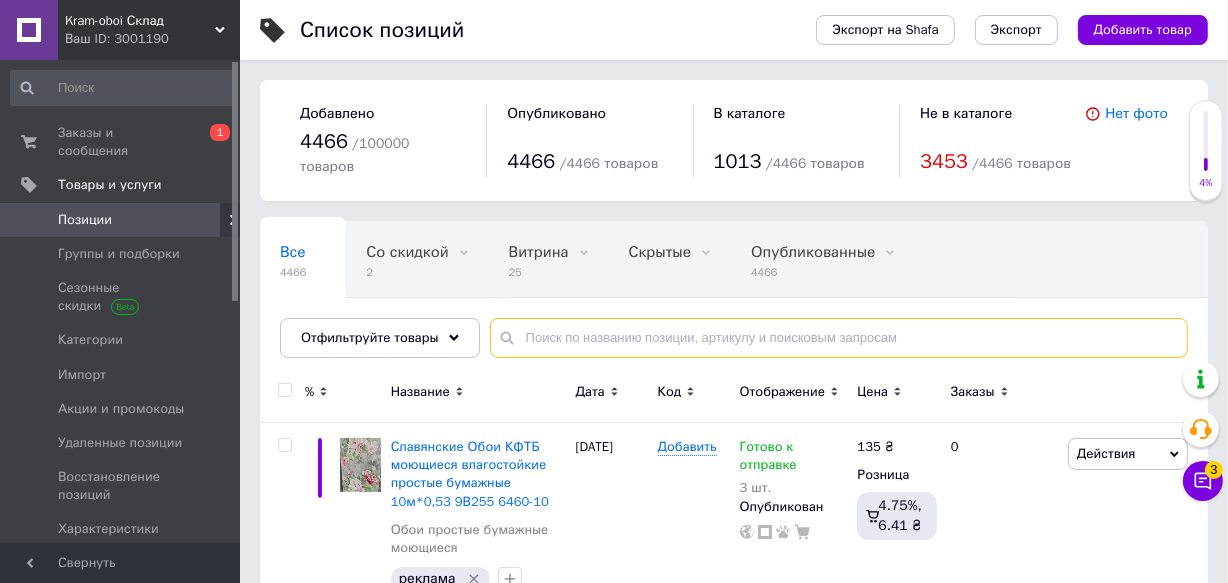 click at bounding box center [839, 338] 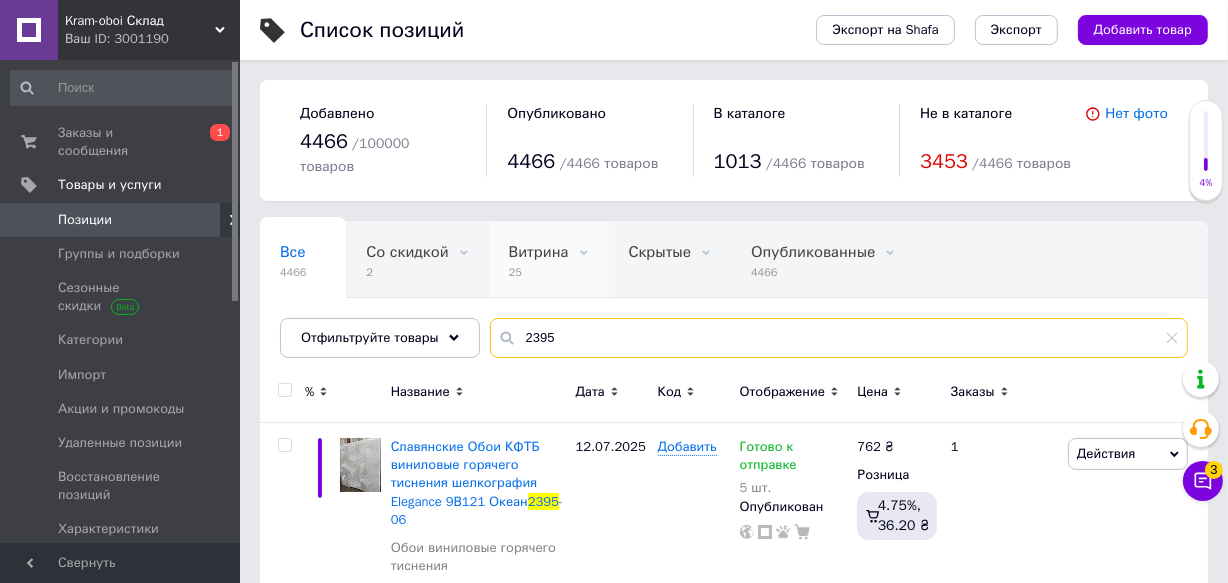 scroll, scrollTop: 0, scrollLeft: 119, axis: horizontal 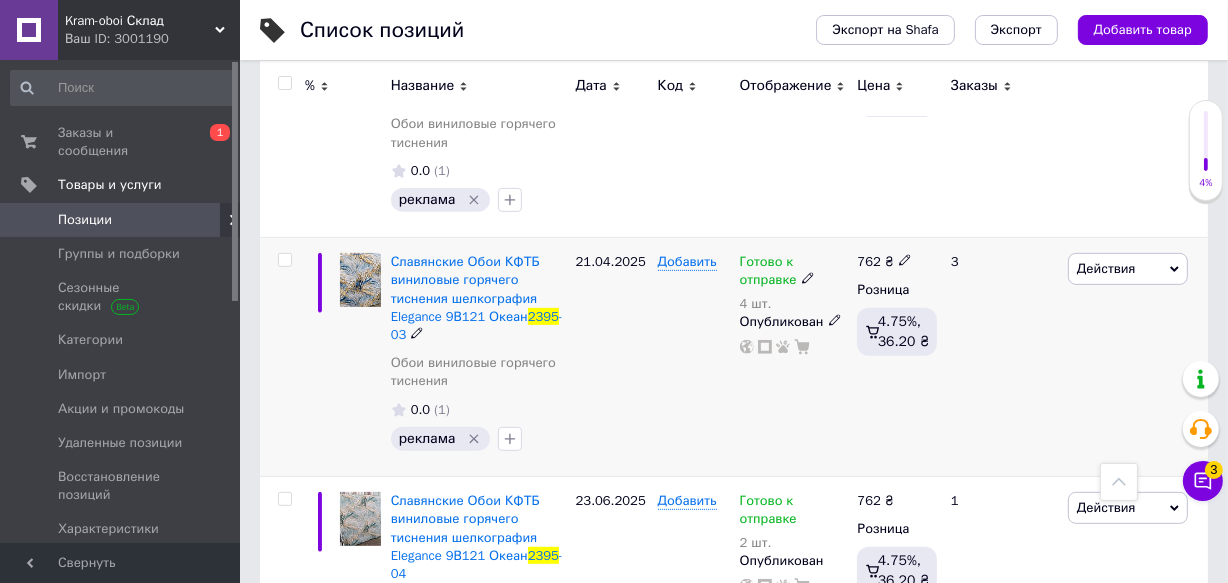 type on "2395" 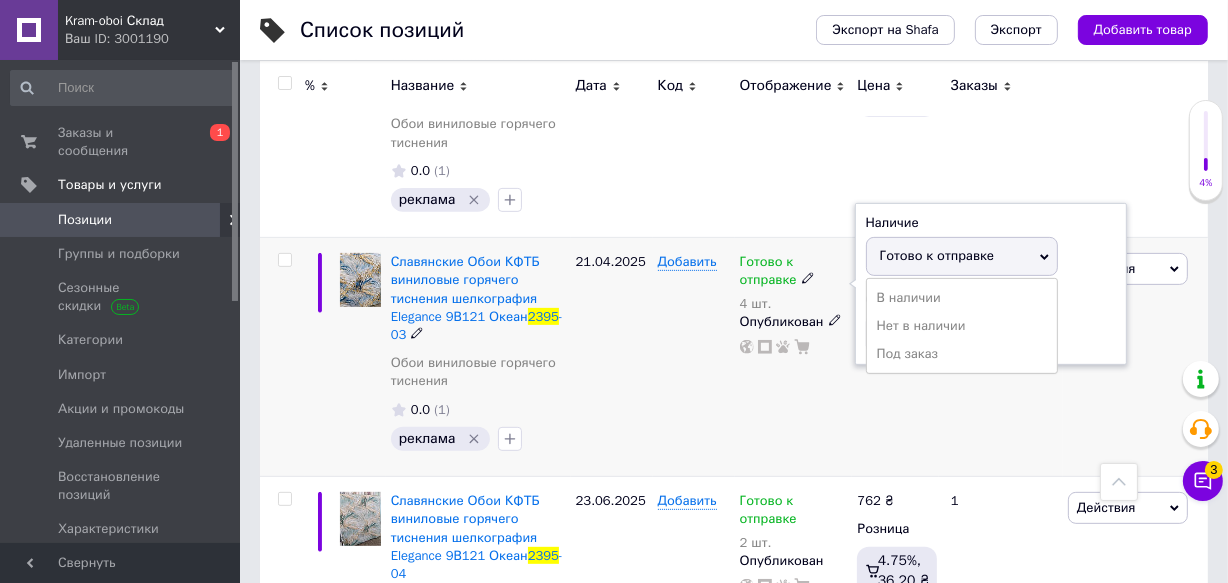 click on "Готово к отправке" at bounding box center (937, 255) 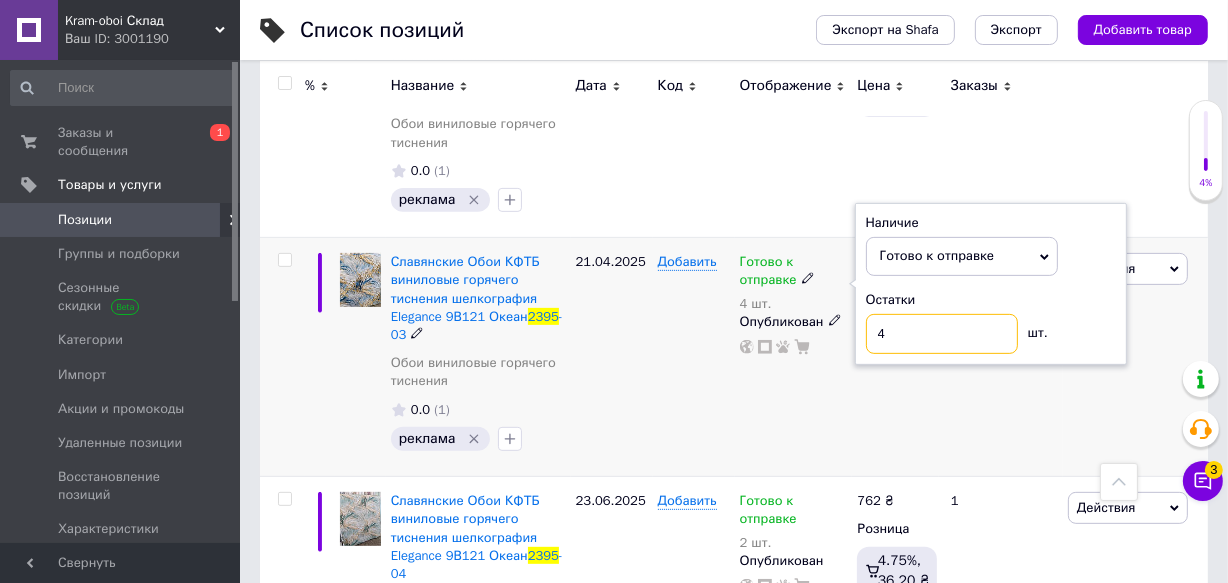 drag, startPoint x: 889, startPoint y: 309, endPoint x: 870, endPoint y: 311, distance: 19.104973 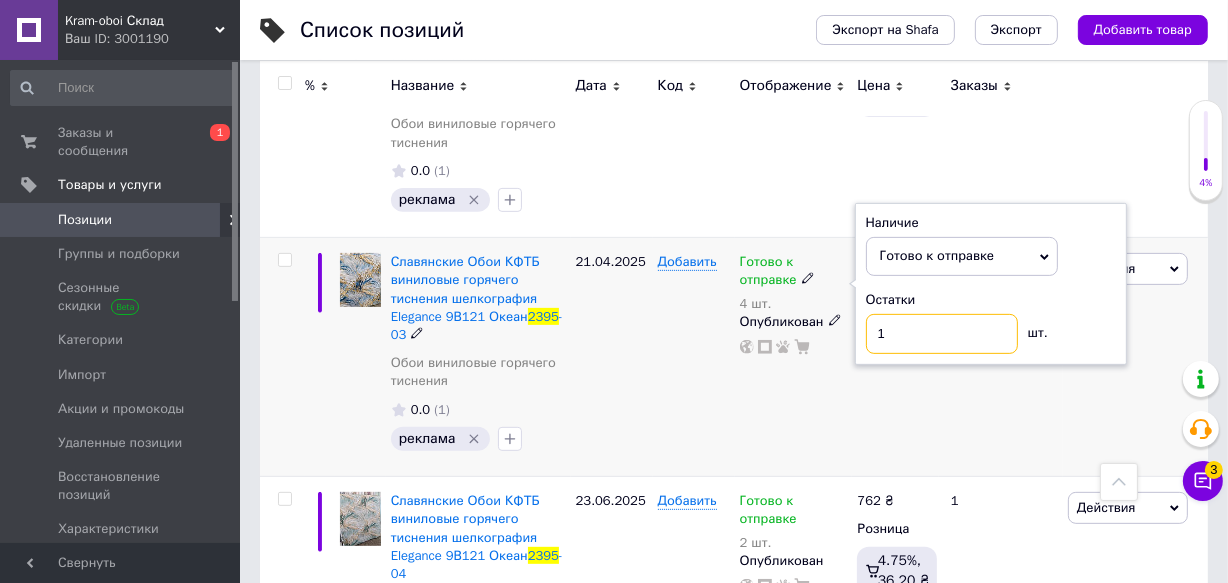type on "1" 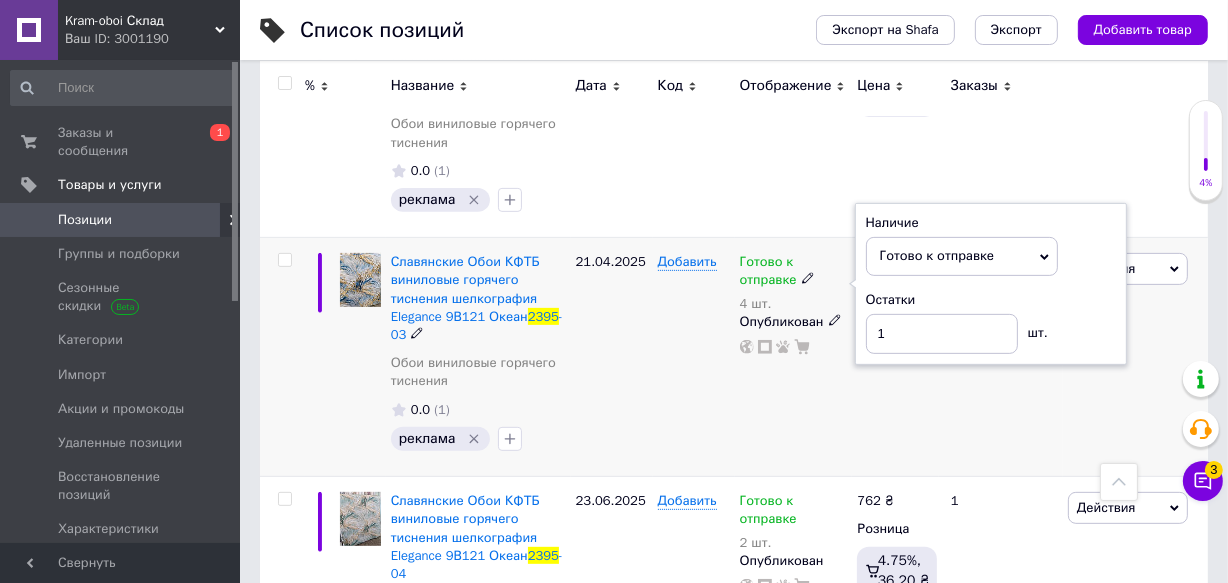 click on "Готово к отправке 4 шт. Наличие Готово к отправке В наличии Нет в наличии Под заказ Остатки 1 шт. Опубликован" at bounding box center [794, 357] 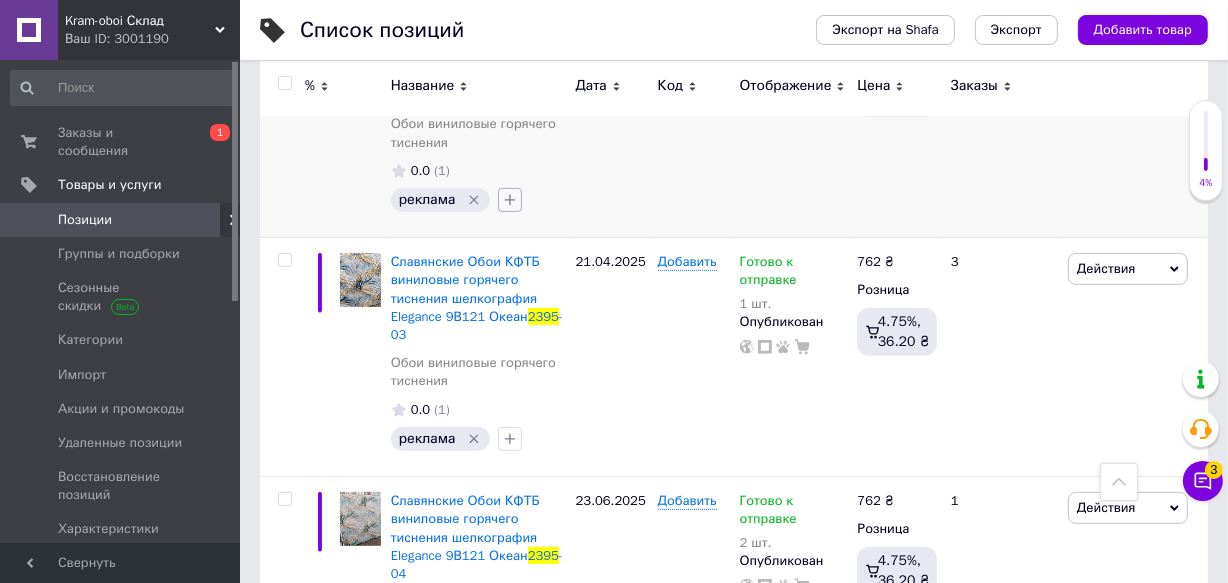 scroll, scrollTop: 0, scrollLeft: 0, axis: both 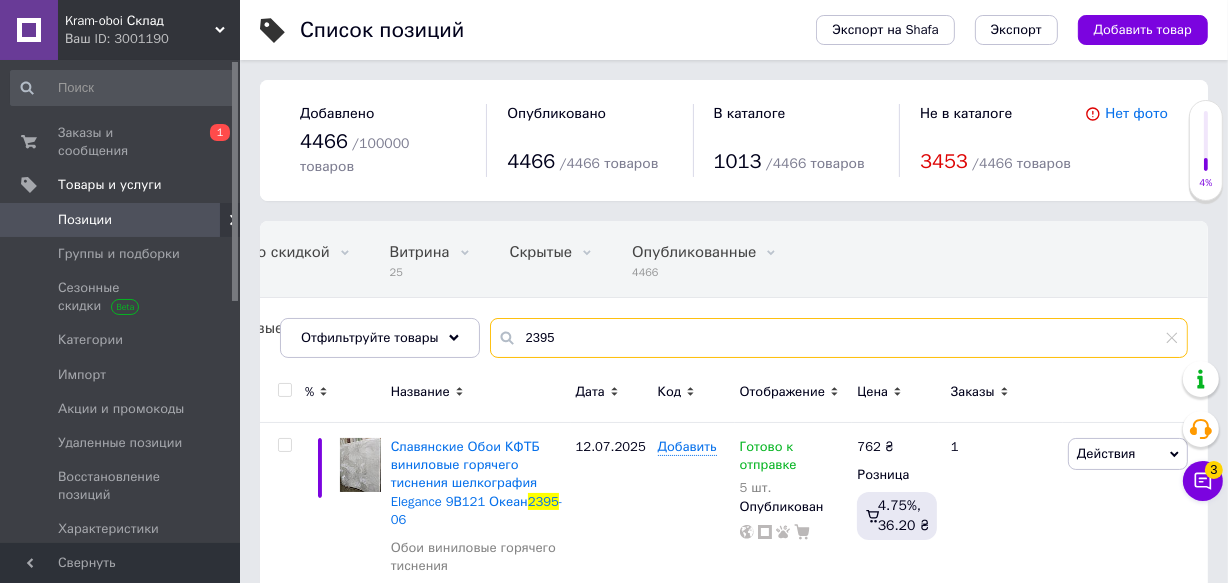 drag, startPoint x: 559, startPoint y: 310, endPoint x: 500, endPoint y: 314, distance: 59.135437 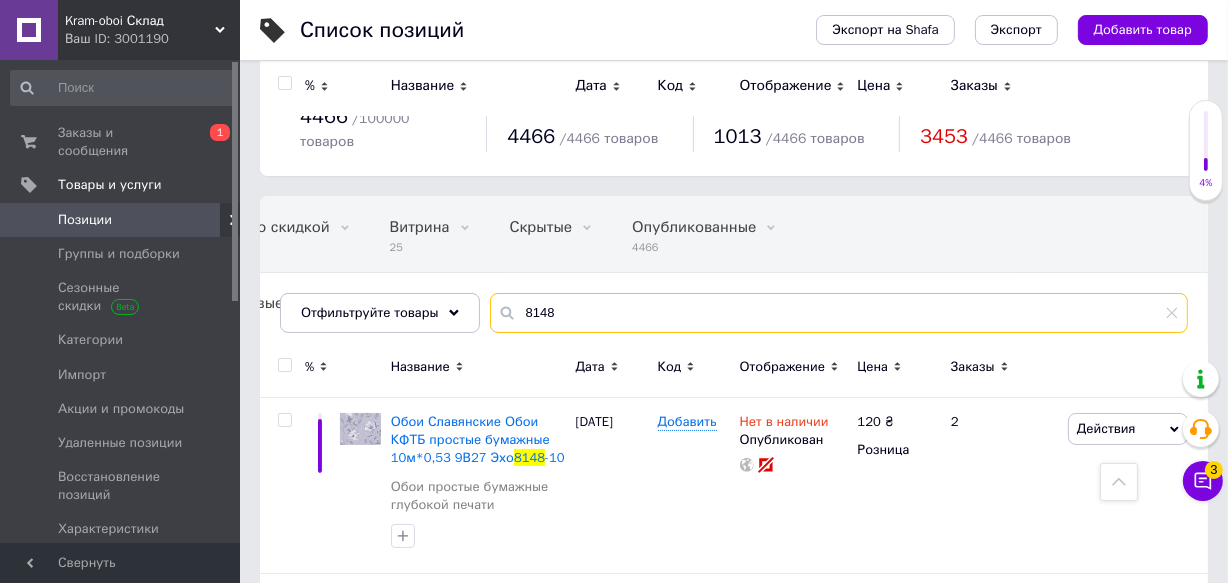 scroll, scrollTop: 0, scrollLeft: 0, axis: both 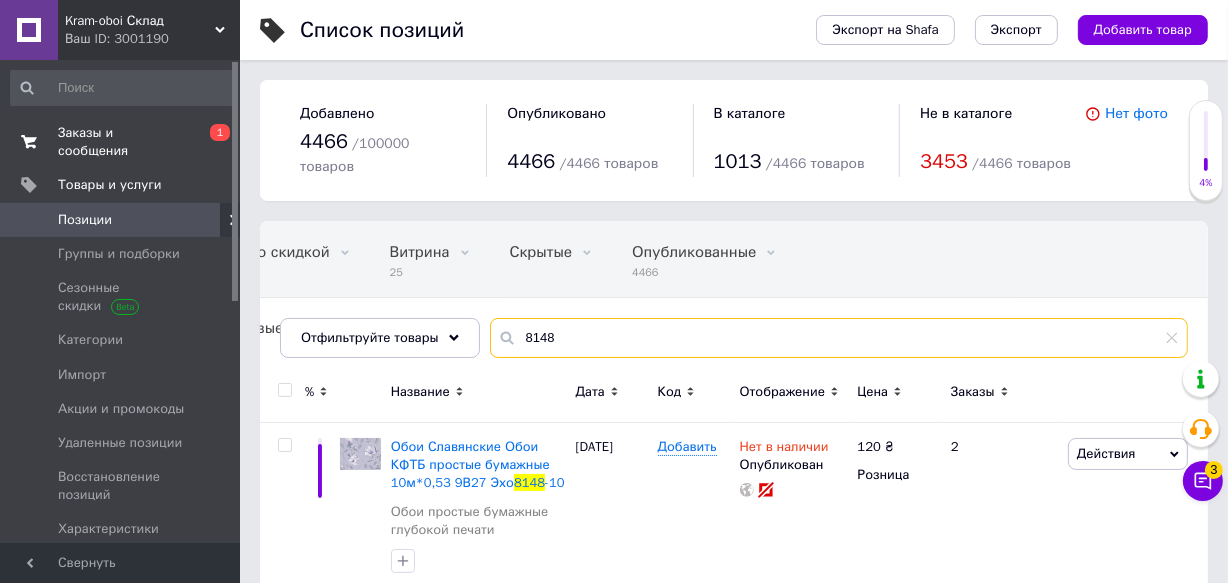type on "8148" 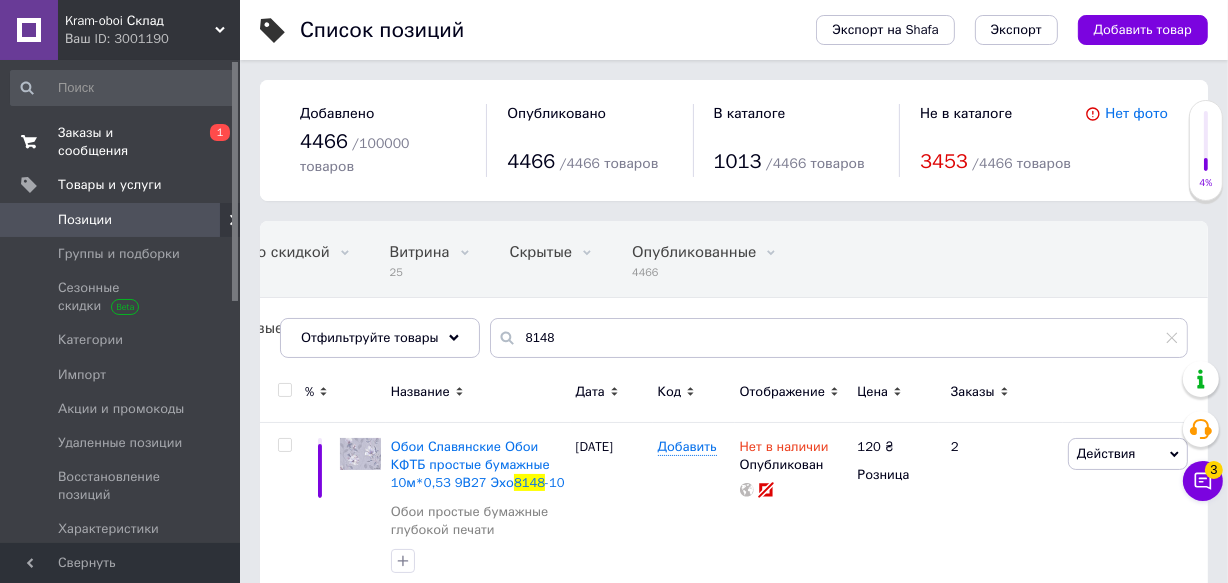 click on "Заказы и сообщения" at bounding box center (121, 142) 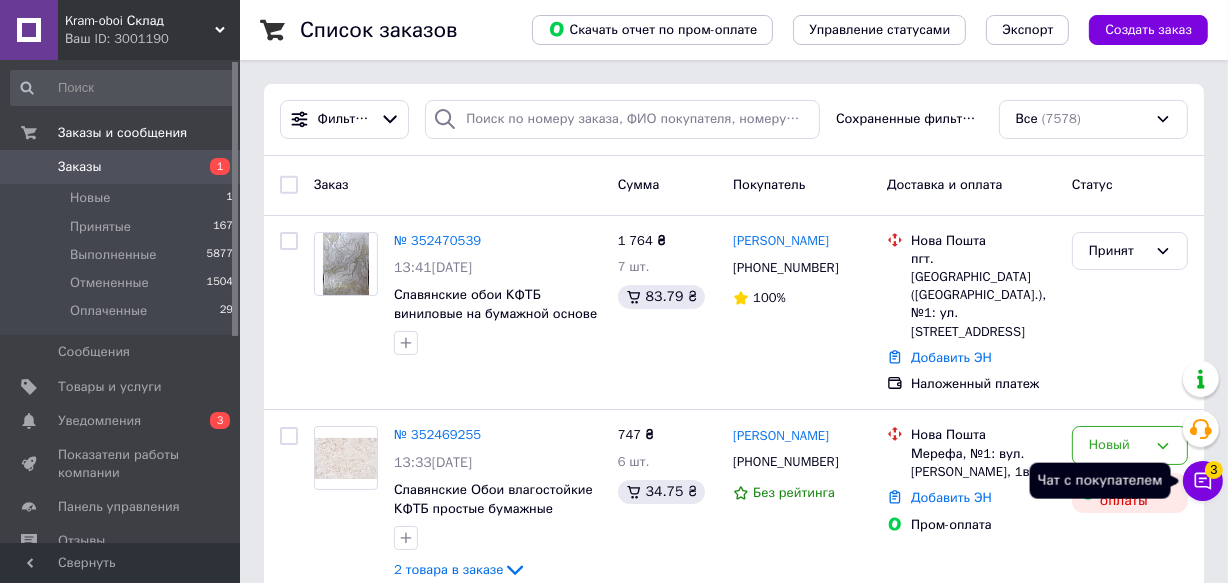 click 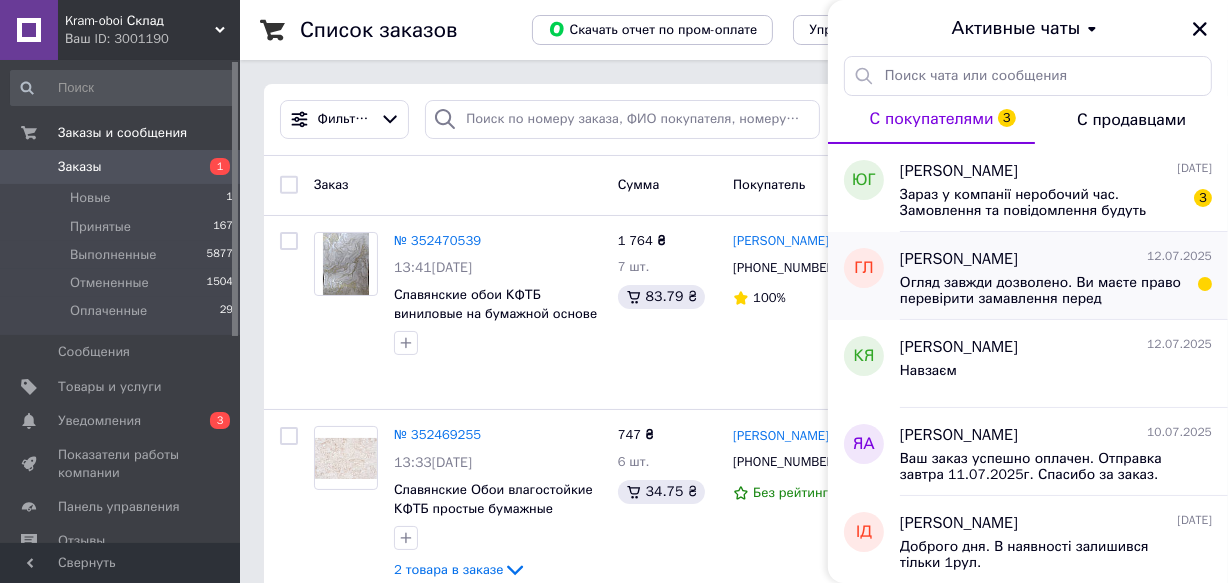 click on "Огляд завжди дозволено. Ви маєте право перевірити замавлення перед отримуванням і оплатою. Про це не пишуть." at bounding box center [1056, 289] 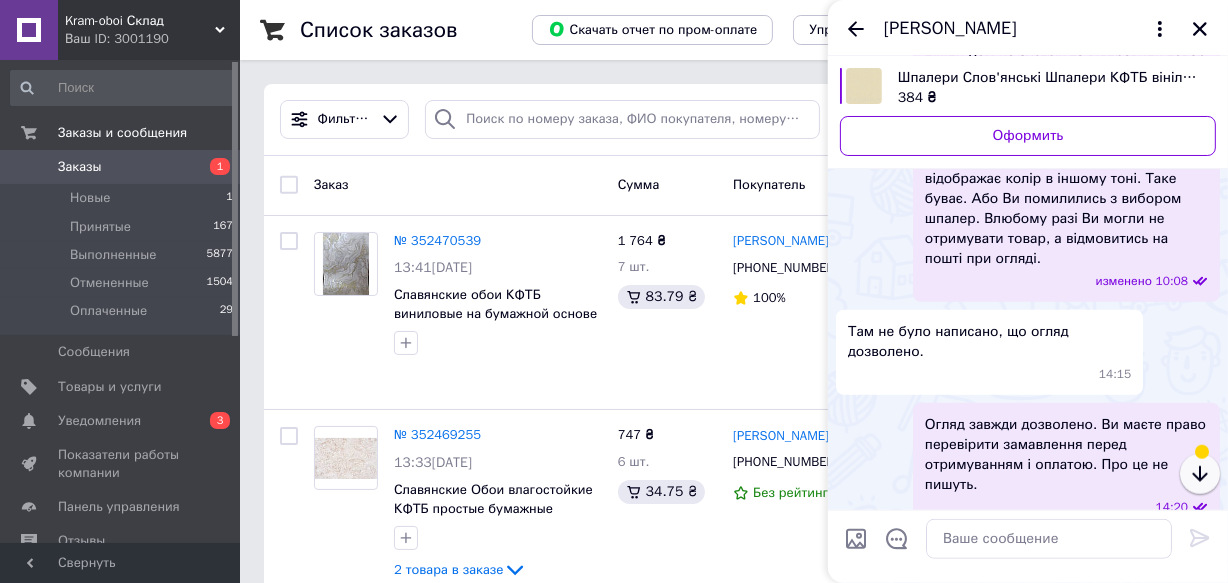 click 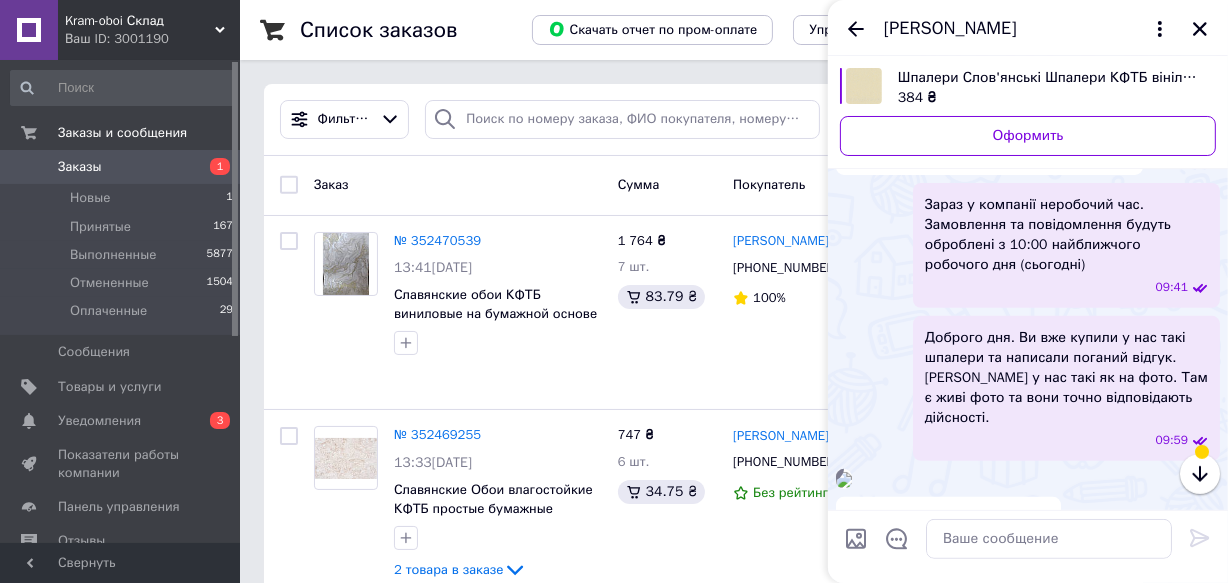 scroll, scrollTop: 1389, scrollLeft: 0, axis: vertical 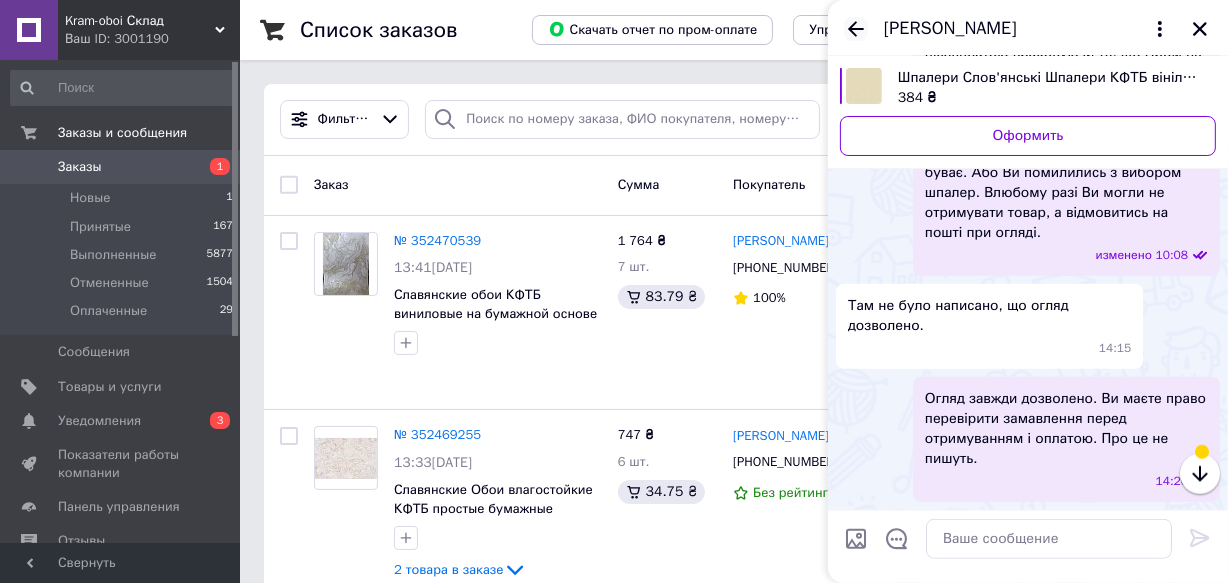 click 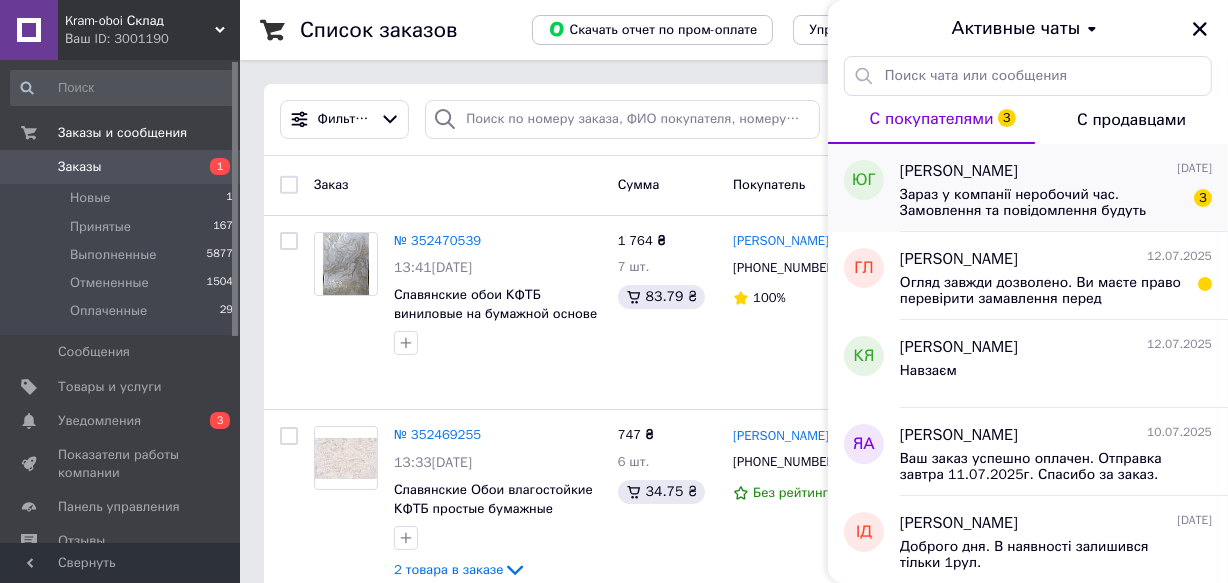 click on "Зараз у компанії неробочий час. Замовлення та повідомлення будуть оброблені з 09:00 найближчого робочого дня (завтра, 14.07)" at bounding box center (1042, 203) 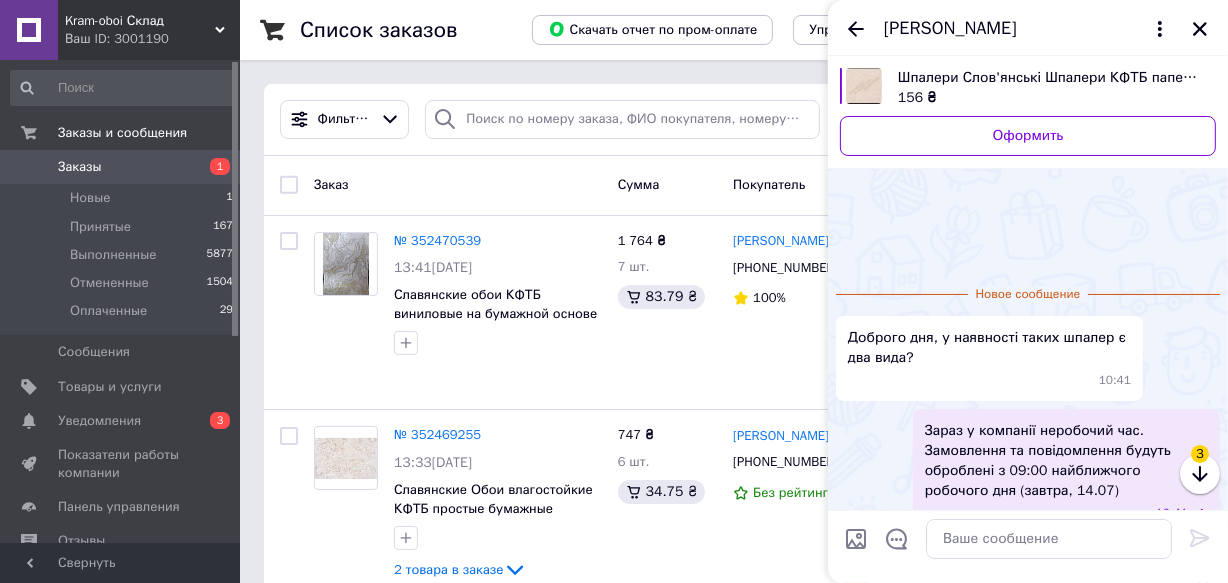 scroll, scrollTop: 106, scrollLeft: 0, axis: vertical 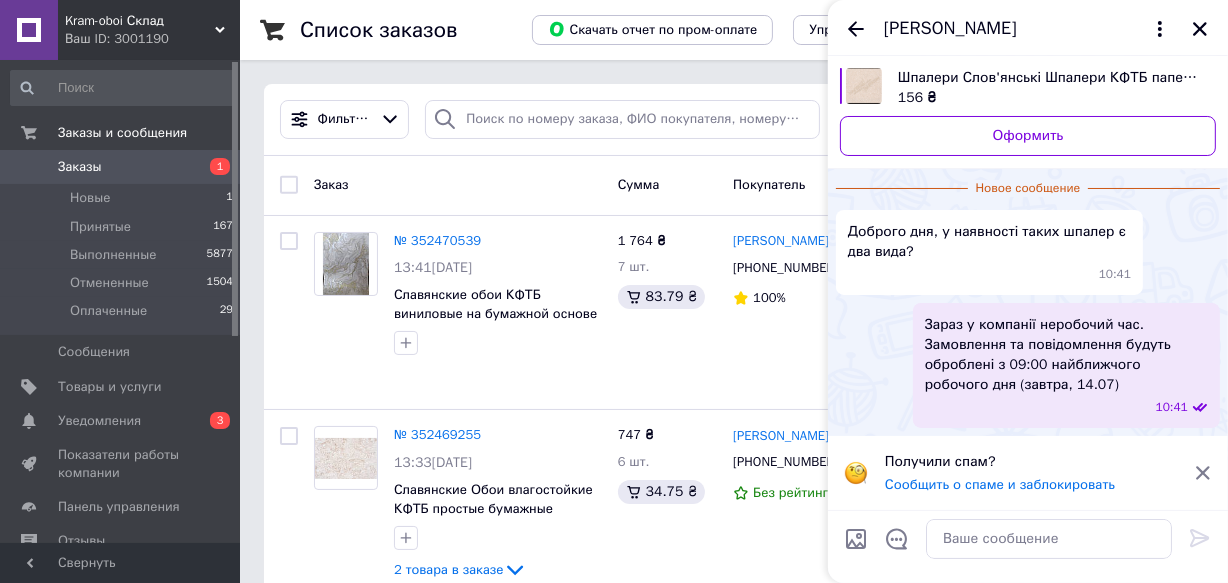 click 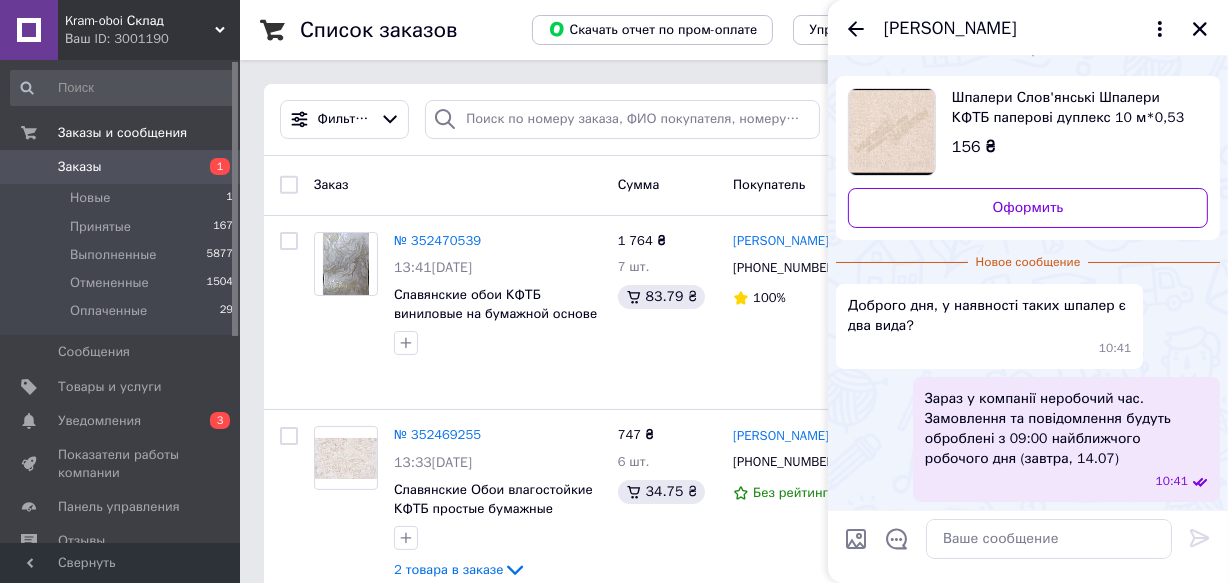 scroll, scrollTop: 31, scrollLeft: 0, axis: vertical 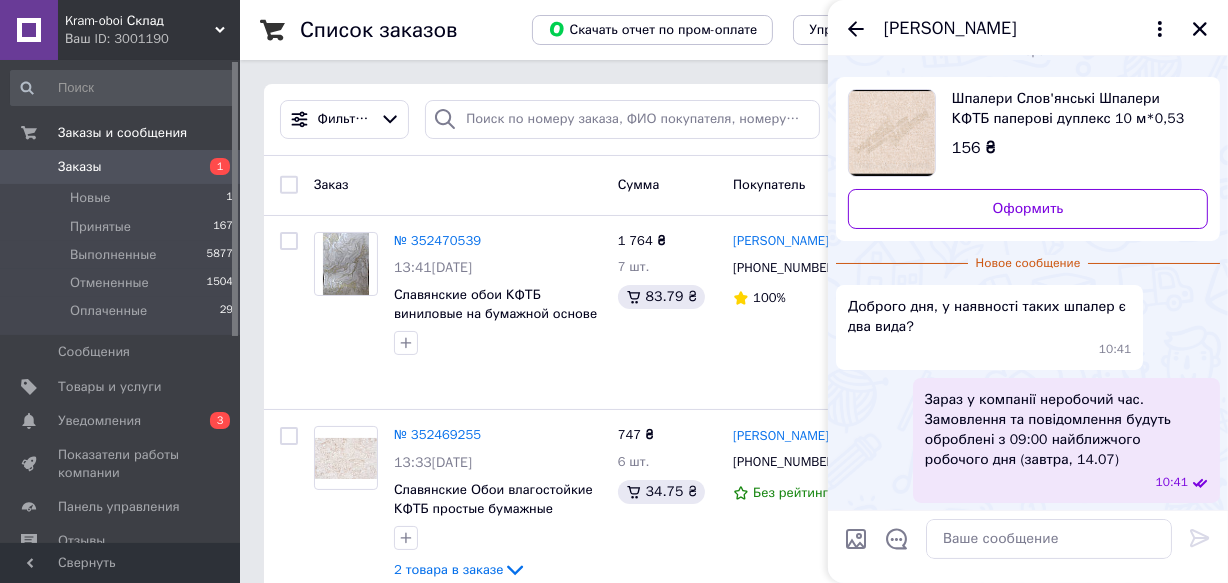 click on "Шпалери Слов'янські Шпалери КФТБ паперові дуплекс 10 м*0,53 9В69 Джинс 4032-01" at bounding box center (1072, 109) 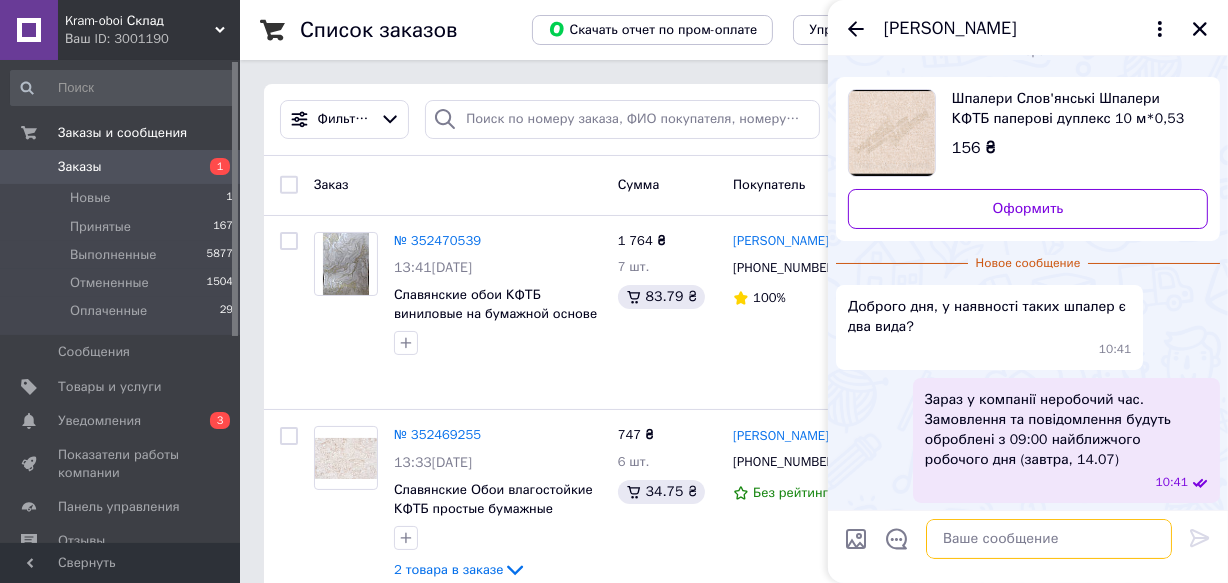 click at bounding box center (1049, 539) 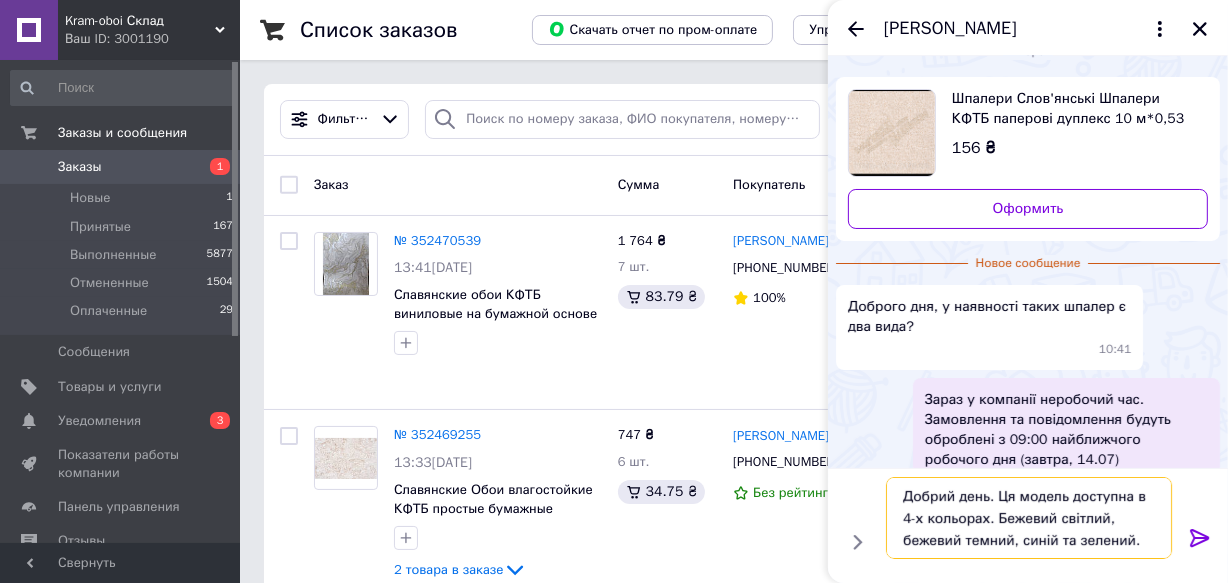 type on "Добрий день. Ця модель доступна в 4-х кольорах. Бежевий світлий, бежевий темний, синій та зелений." 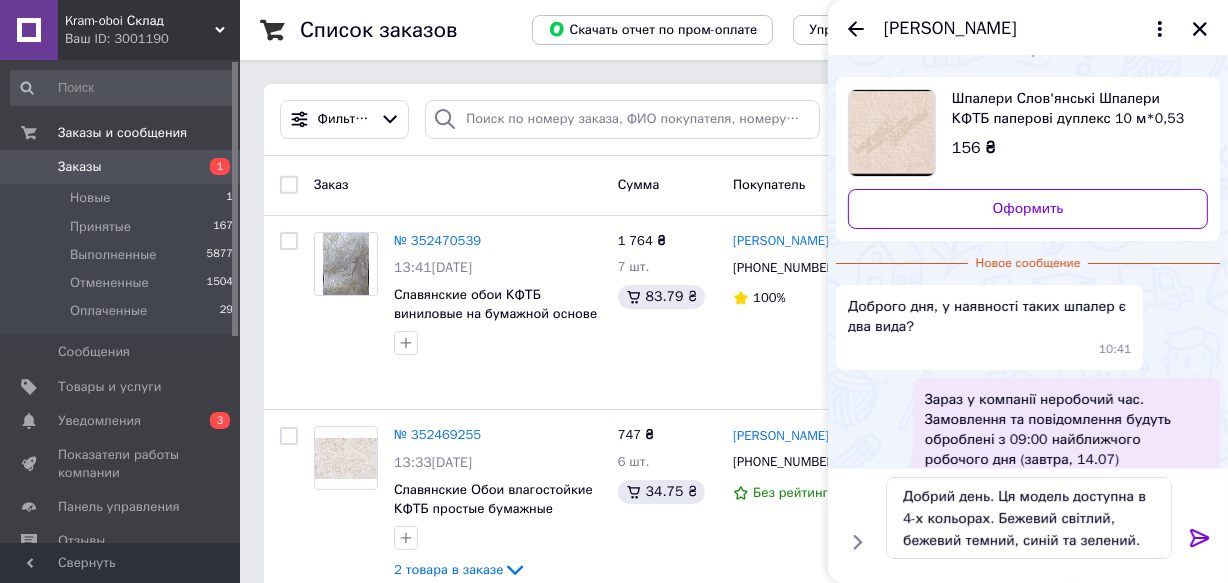 click 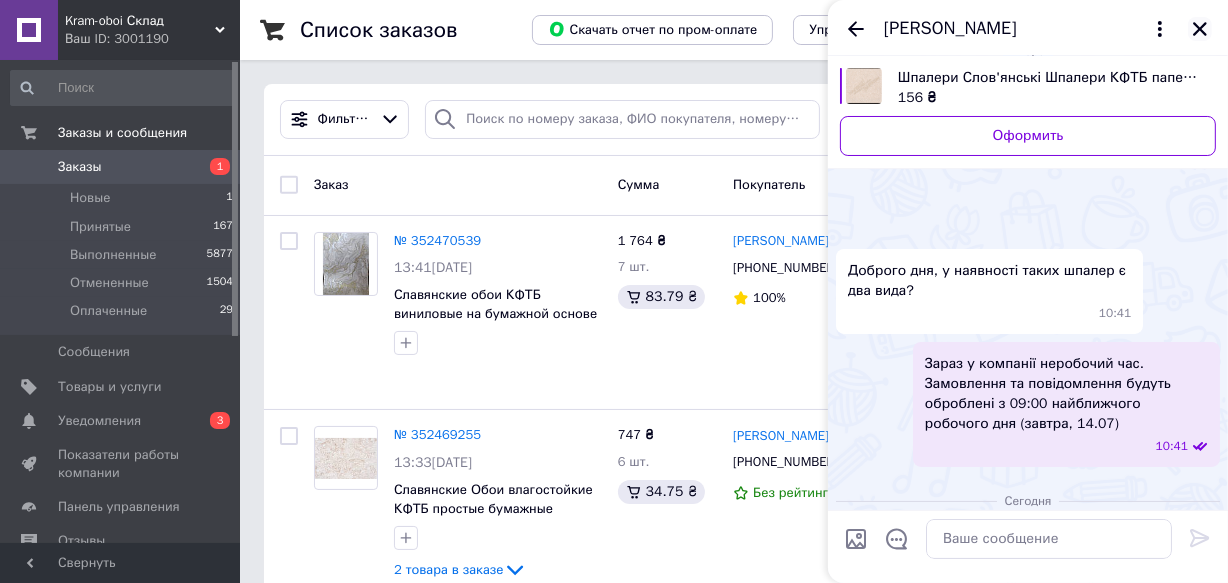 scroll, scrollTop: 161, scrollLeft: 0, axis: vertical 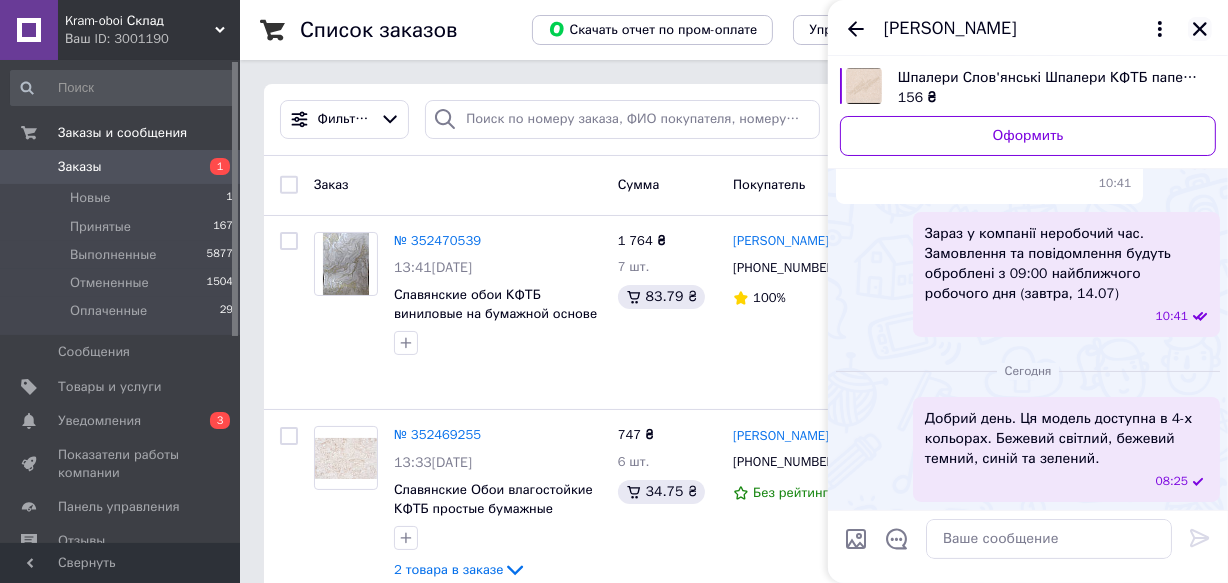 click 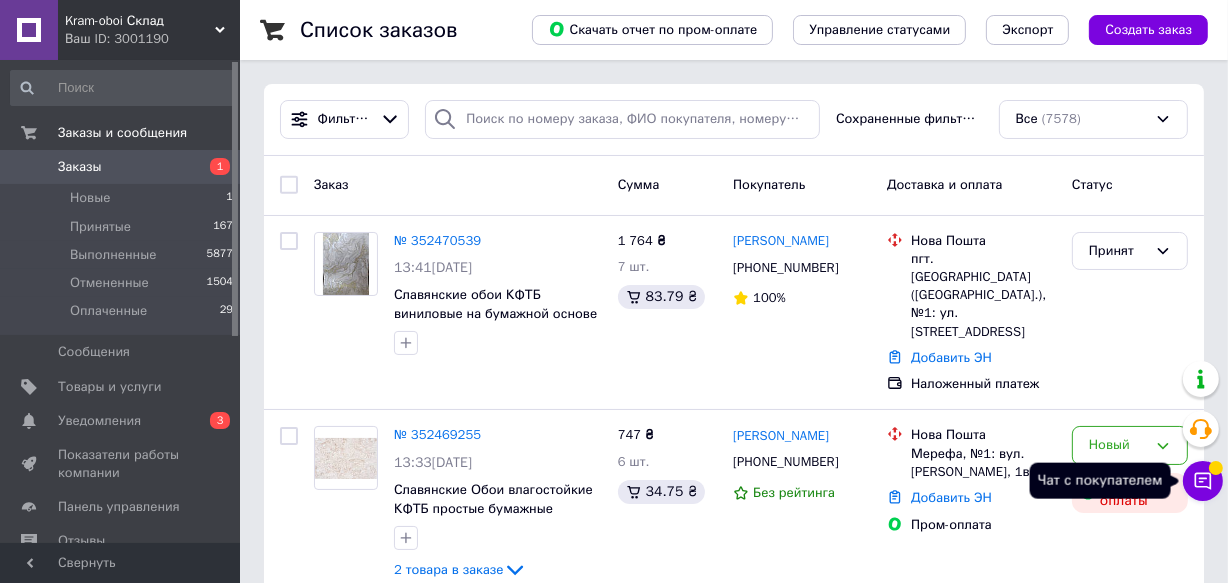 click 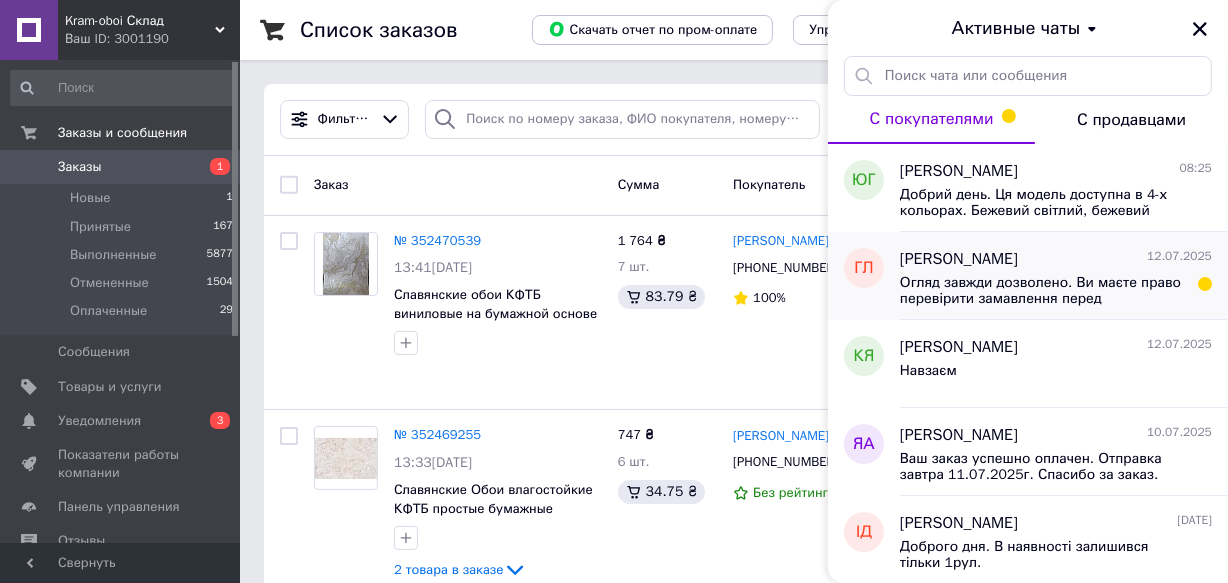 click on "Огляд завжди дозволено. Ви маєте право перевірити замавлення перед отримуванням і оплатою. Про це не пишуть." at bounding box center (1042, 291) 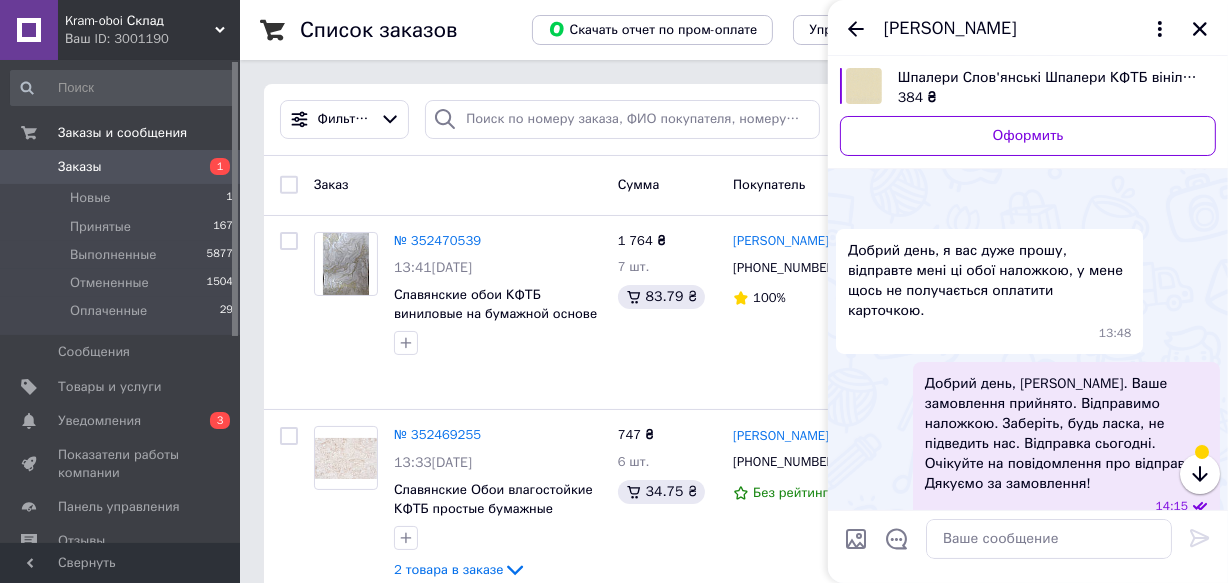 scroll, scrollTop: 1425, scrollLeft: 0, axis: vertical 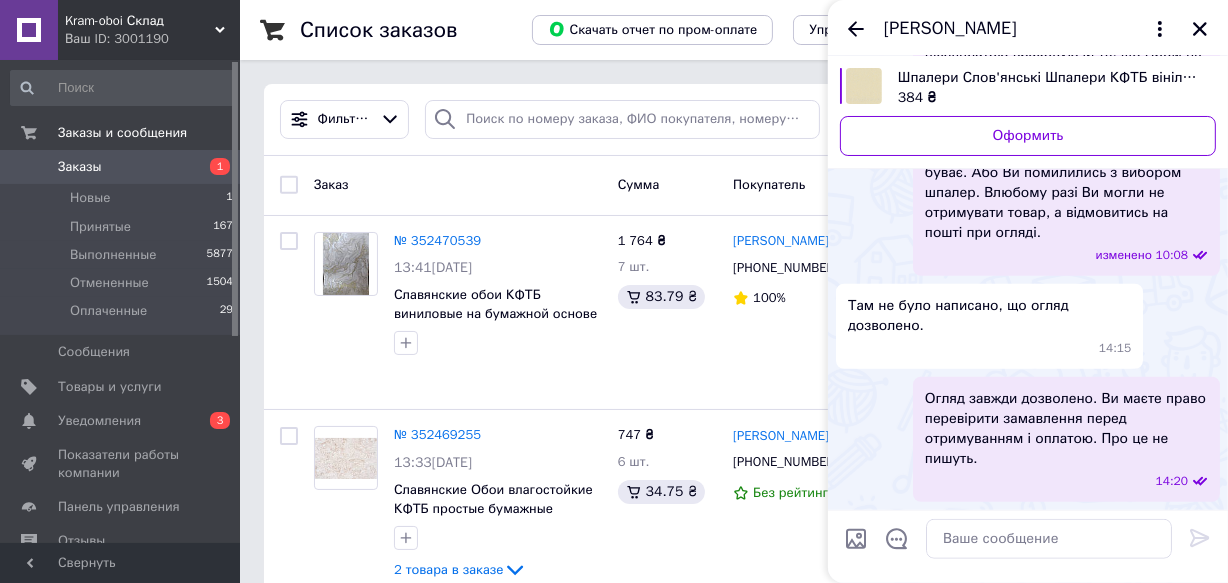 click on "Огляд завжди дозволено. Ви маєте право перевірити замавлення перед отримуванням і оплатою. Про це не пишуть." at bounding box center (1066, 429) 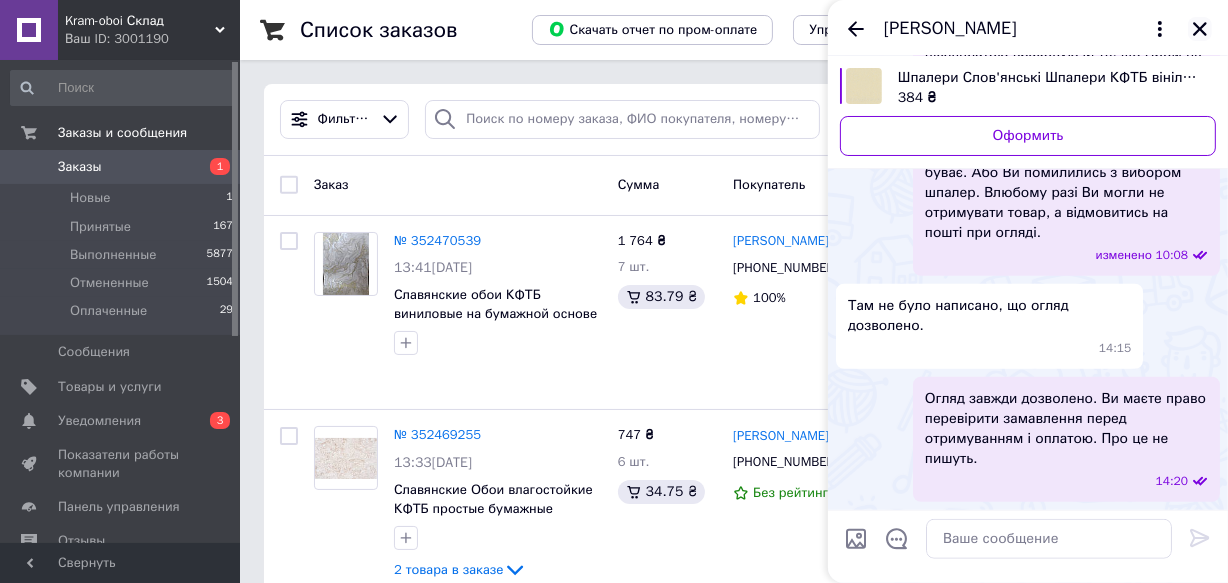 click 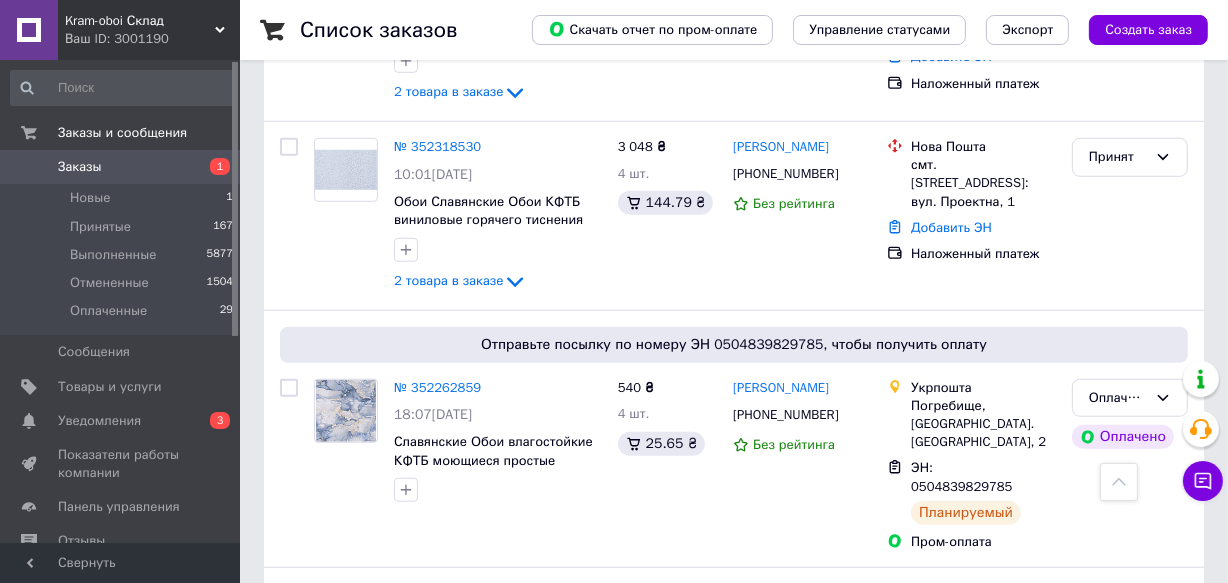 scroll, scrollTop: 1363, scrollLeft: 0, axis: vertical 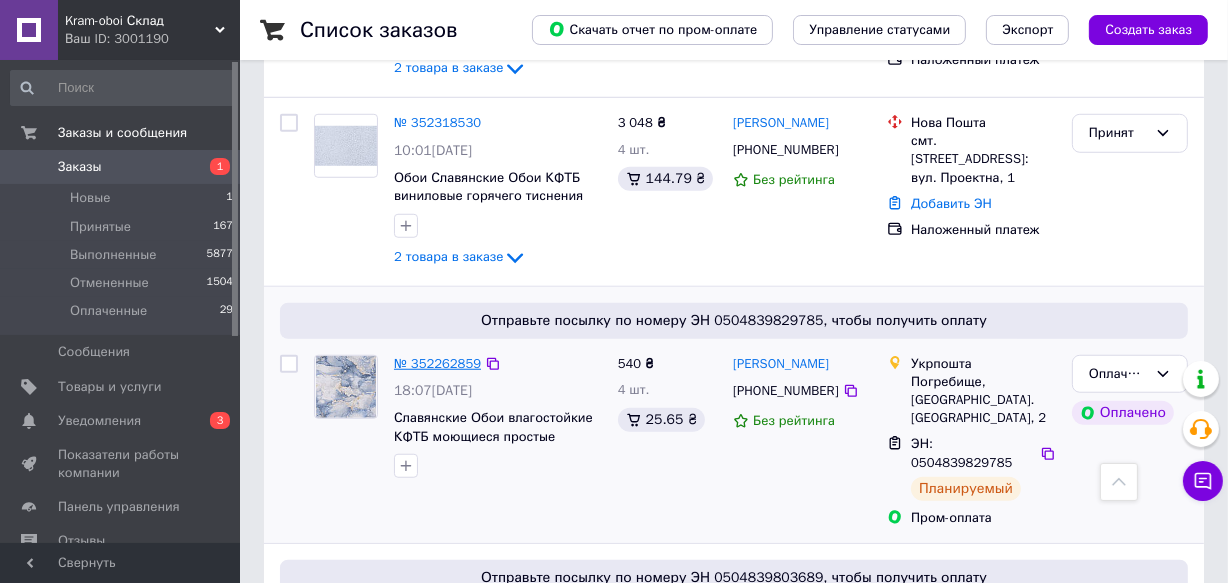 click on "№ 352262859" at bounding box center (437, 363) 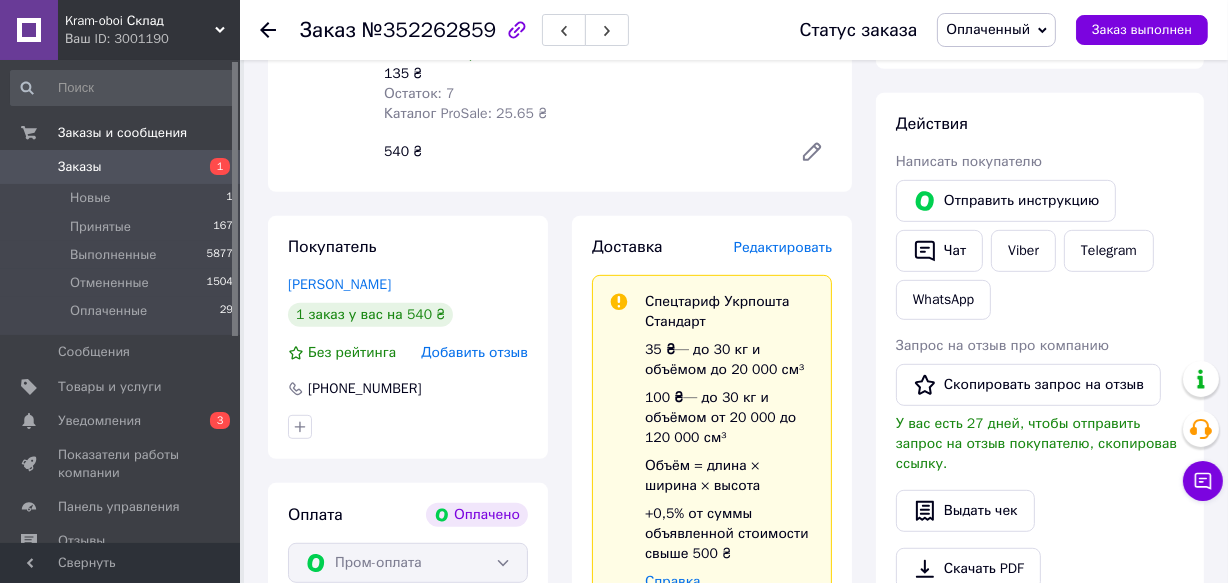 scroll, scrollTop: 818, scrollLeft: 0, axis: vertical 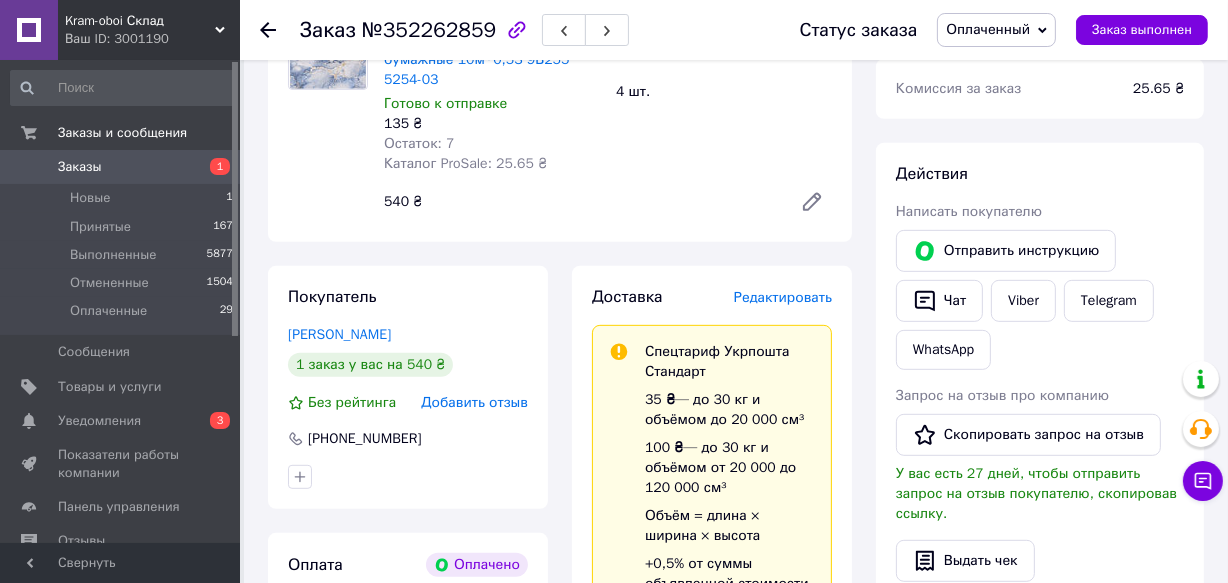 click on "Редактировать" at bounding box center (783, 297) 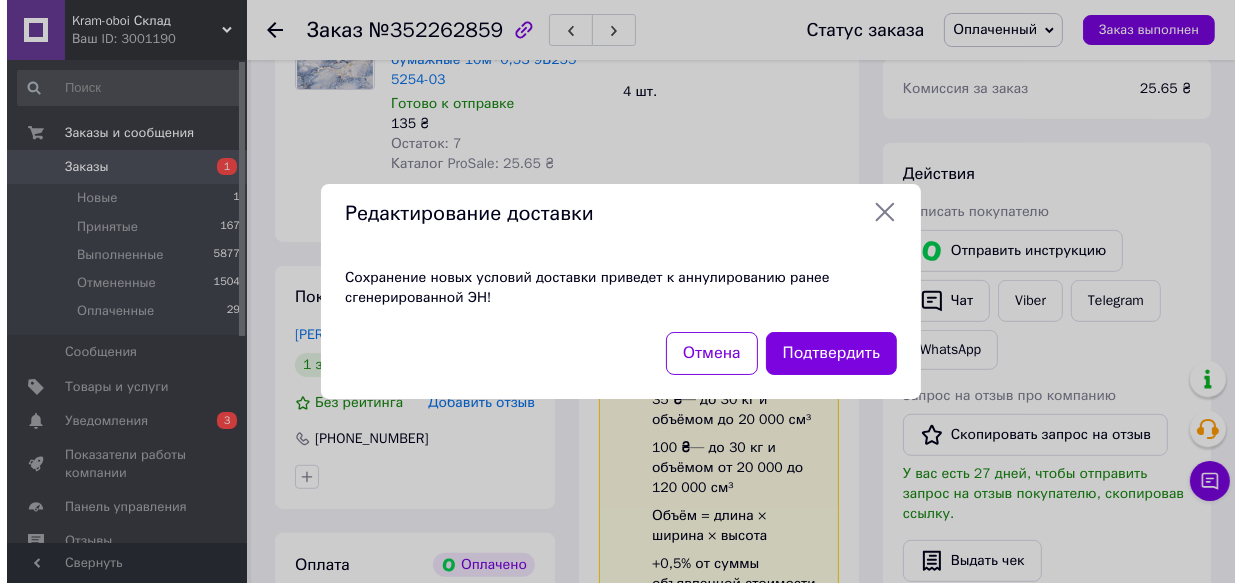 scroll, scrollTop: 798, scrollLeft: 0, axis: vertical 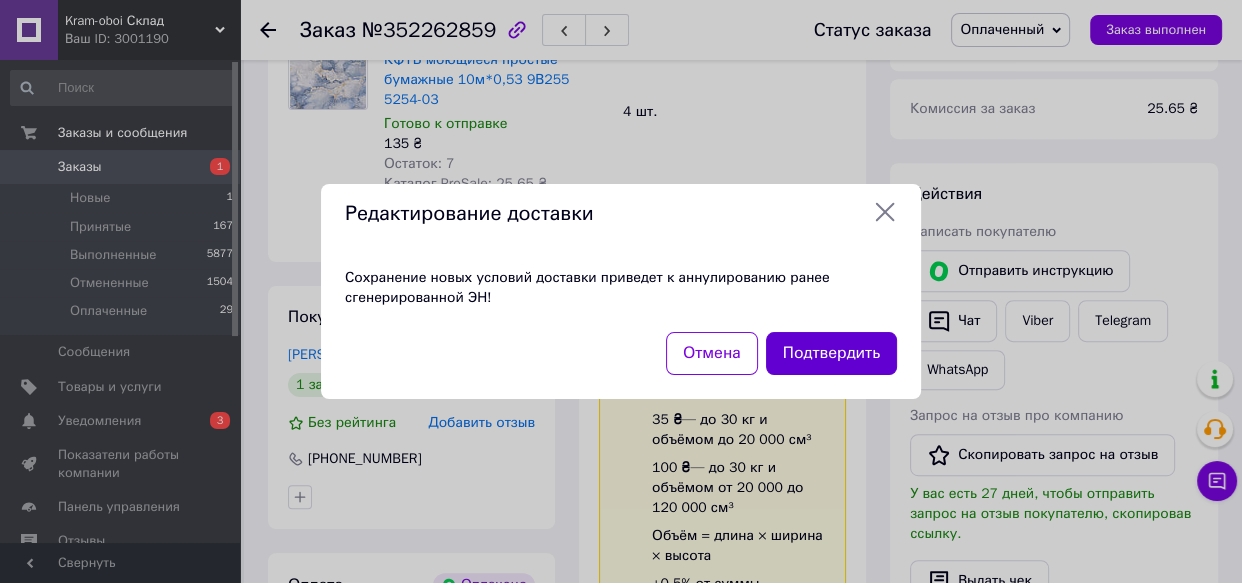 click on "Подтвердить" at bounding box center [831, 353] 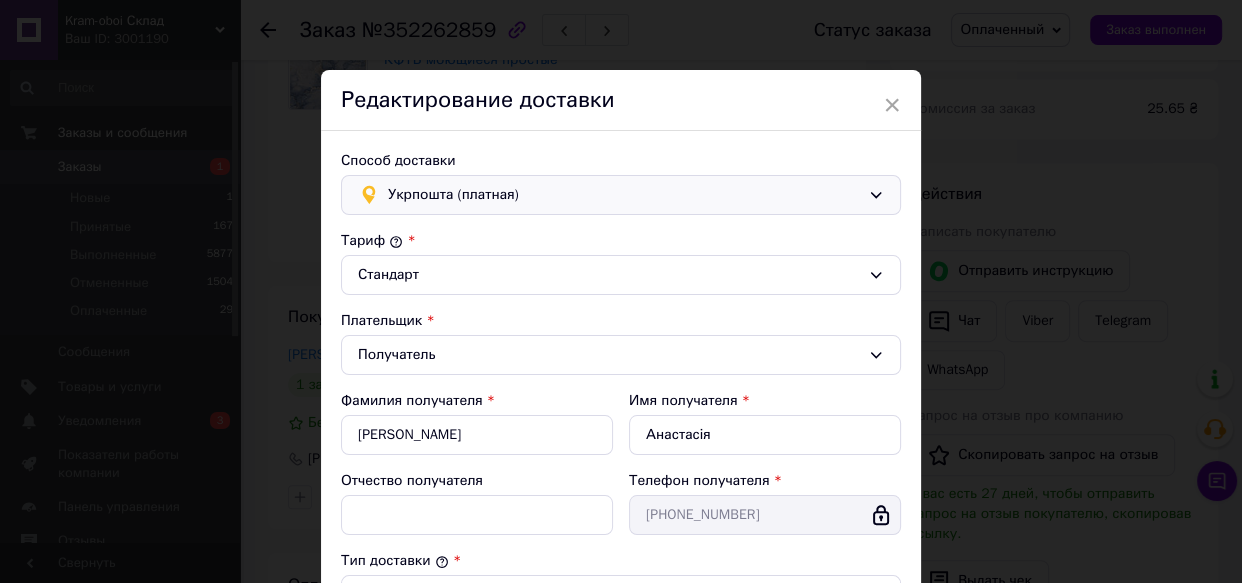 click 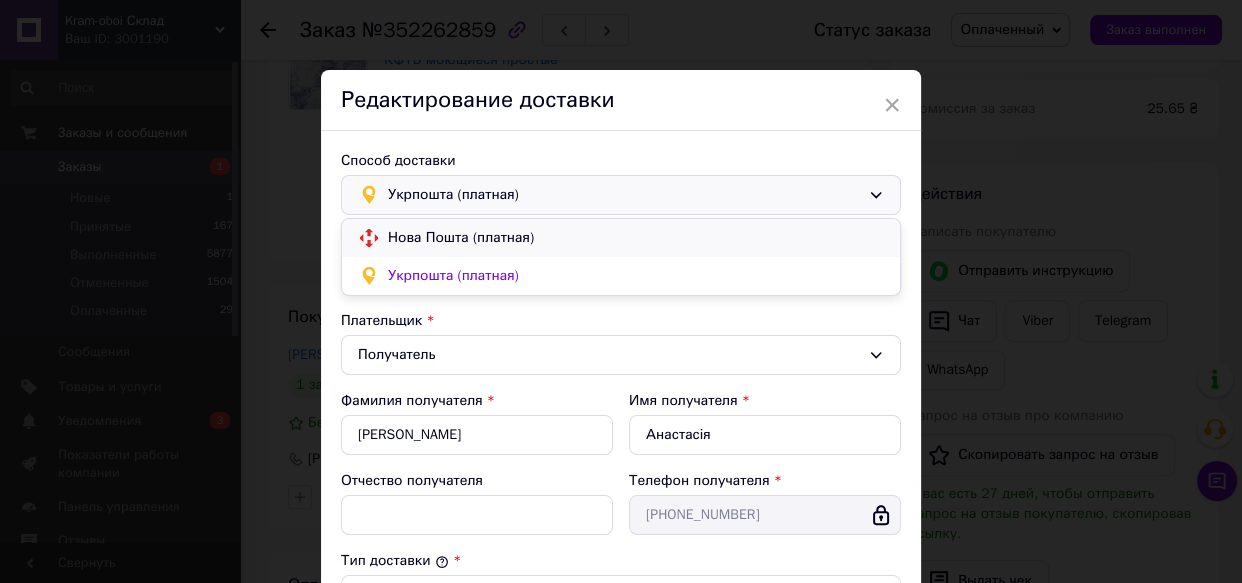 click on "Нова Пошта (платная)" at bounding box center [636, 238] 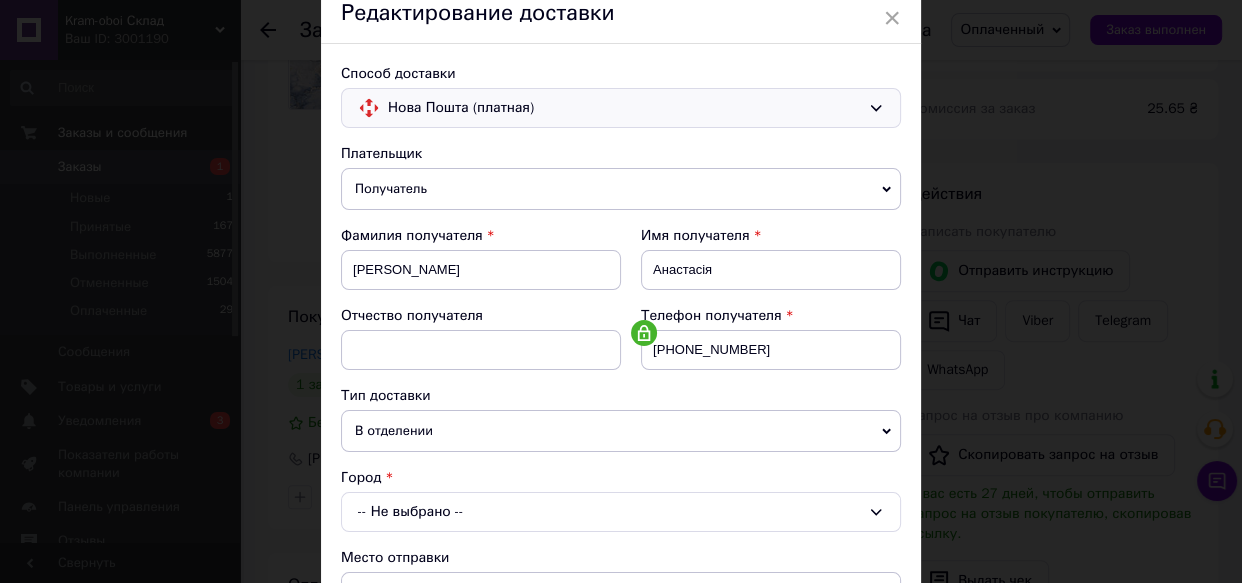 scroll, scrollTop: 201, scrollLeft: 0, axis: vertical 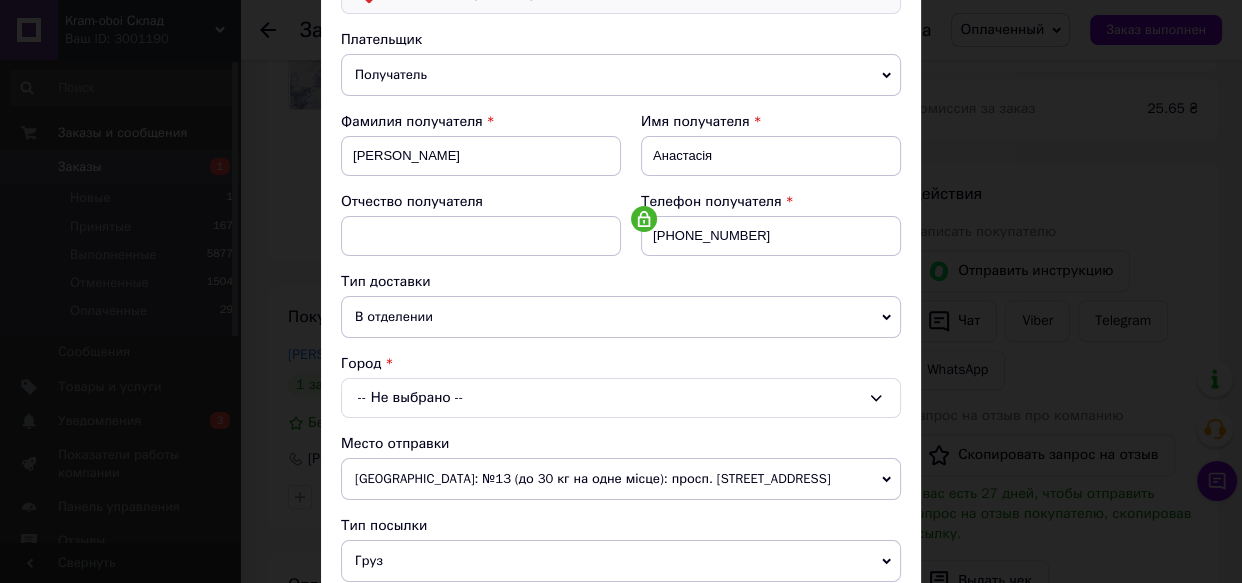 click on "-- Не выбрано --" at bounding box center (621, 398) 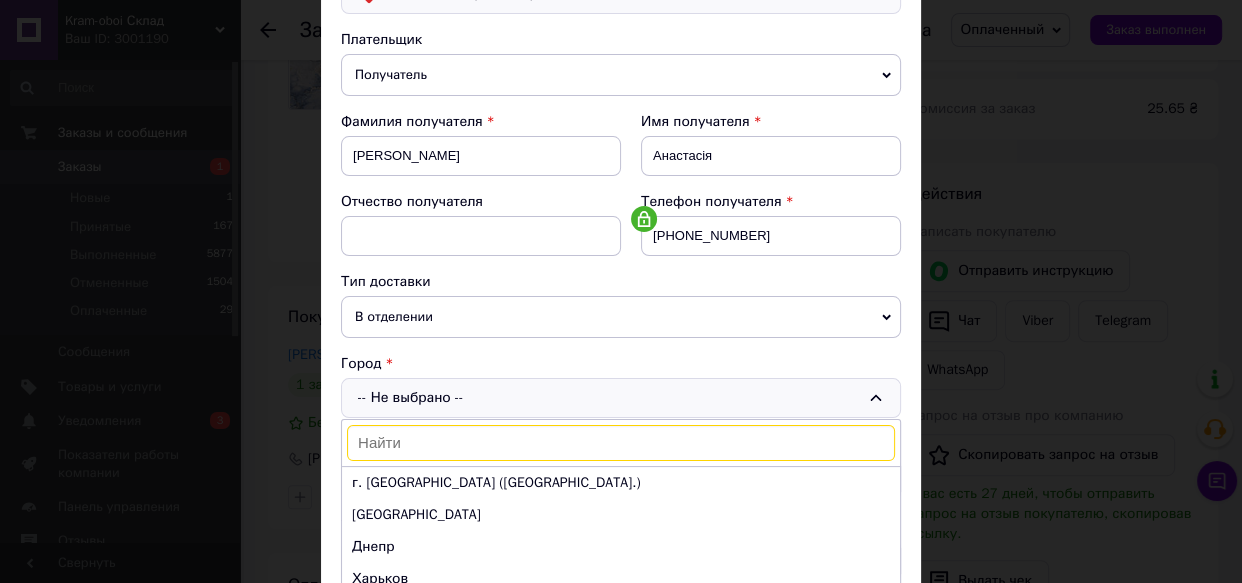 scroll, scrollTop: 272, scrollLeft: 0, axis: vertical 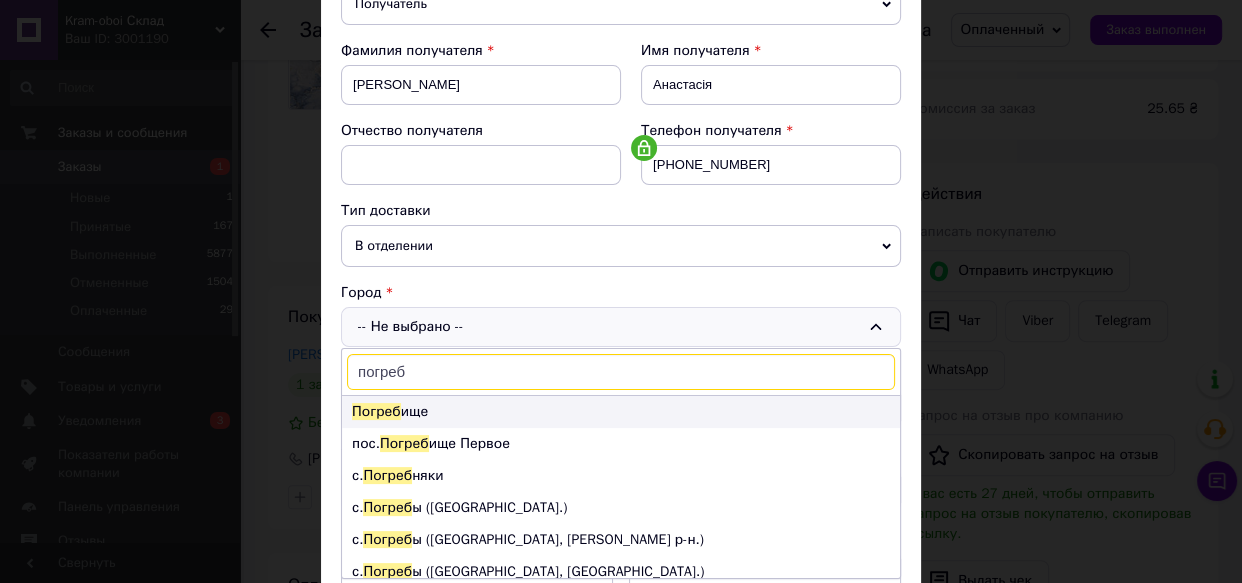 type on "погреб" 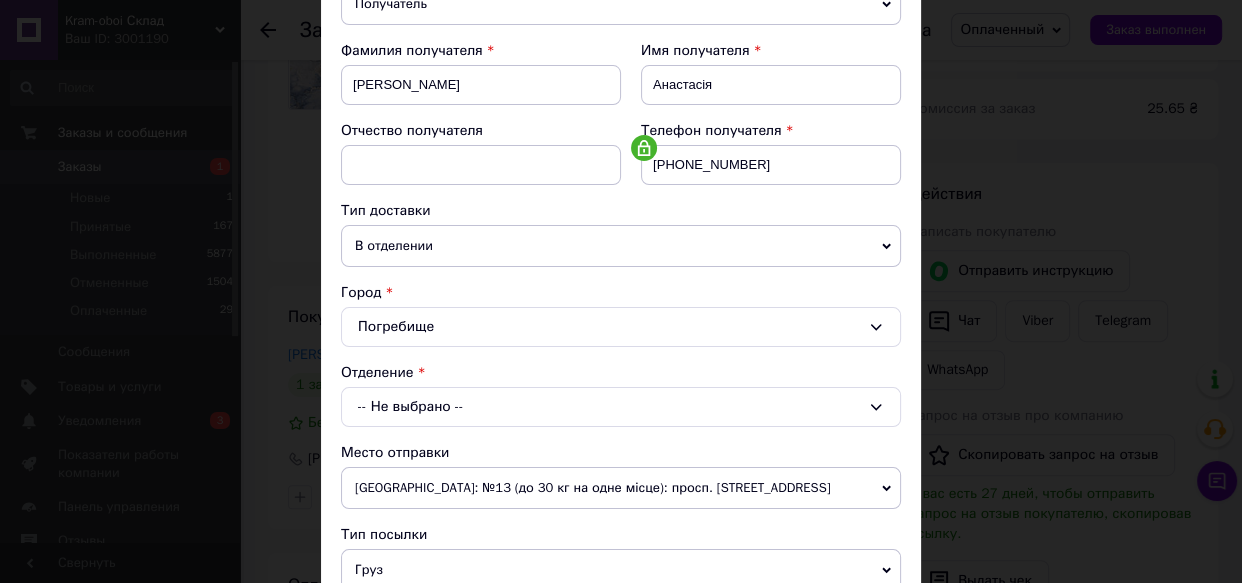click 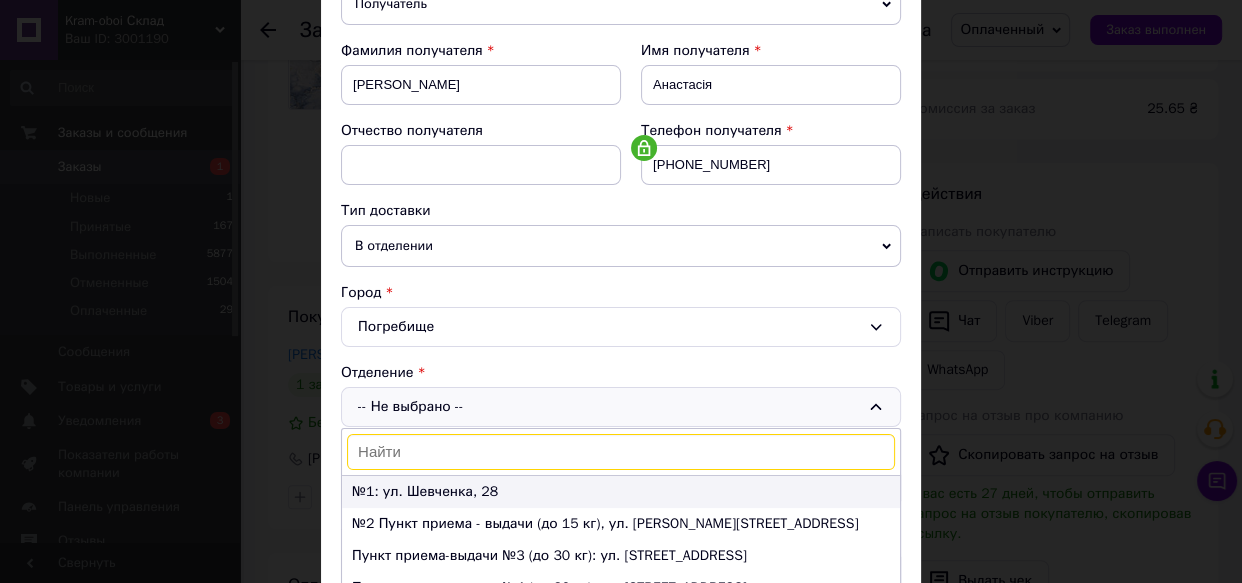 click on "№1: ул. Шевченка, 28" at bounding box center [621, 492] 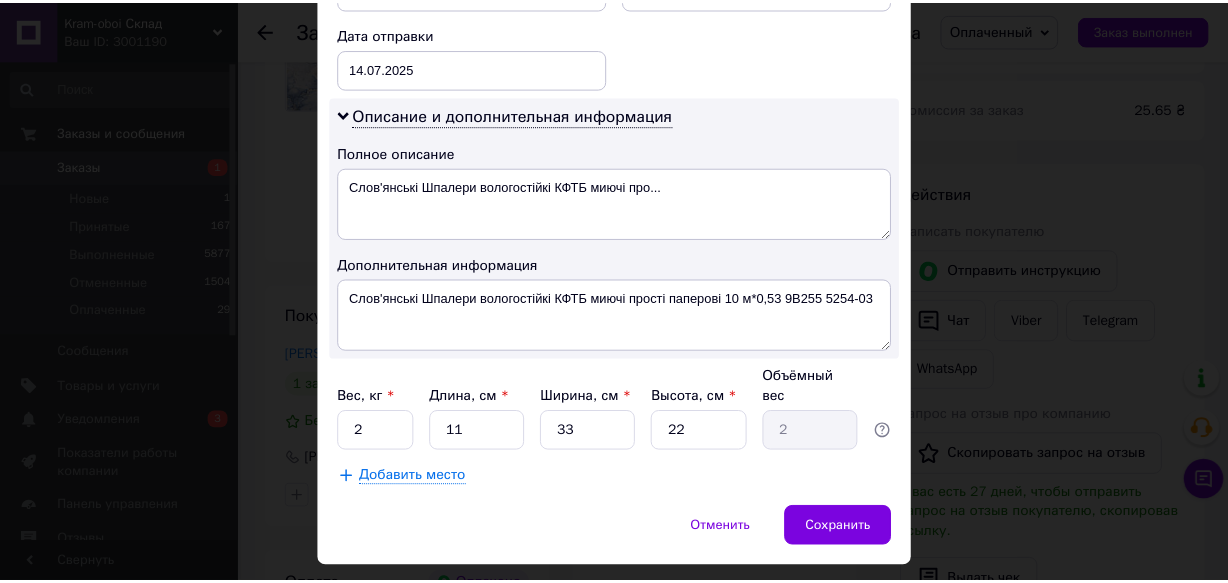 scroll, scrollTop: 966, scrollLeft: 0, axis: vertical 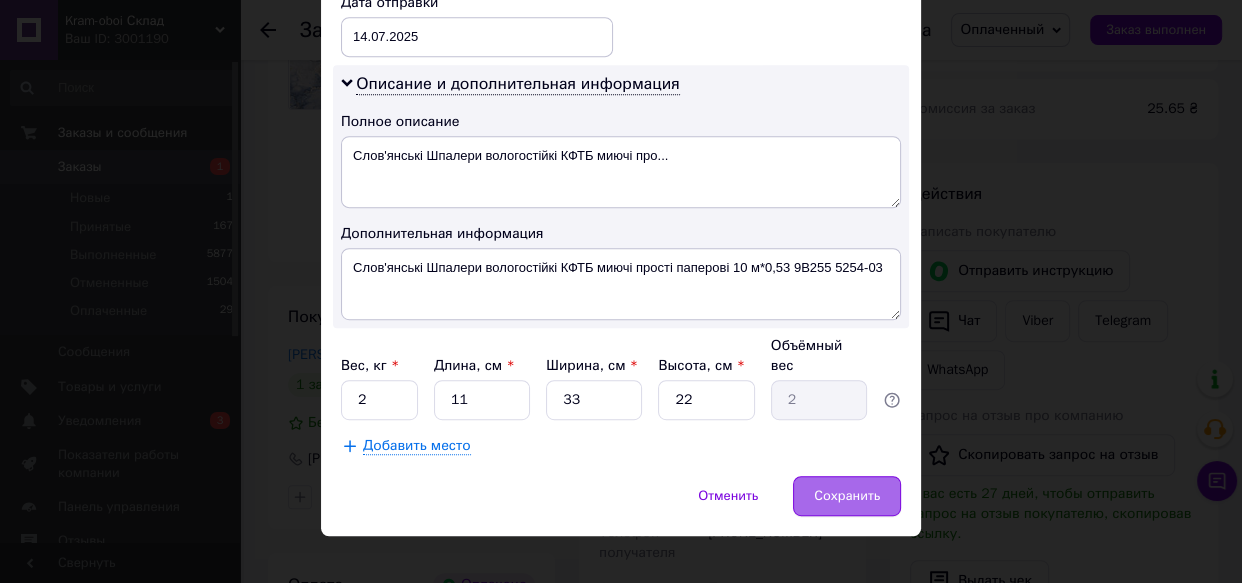 click on "Сохранить" at bounding box center (847, 496) 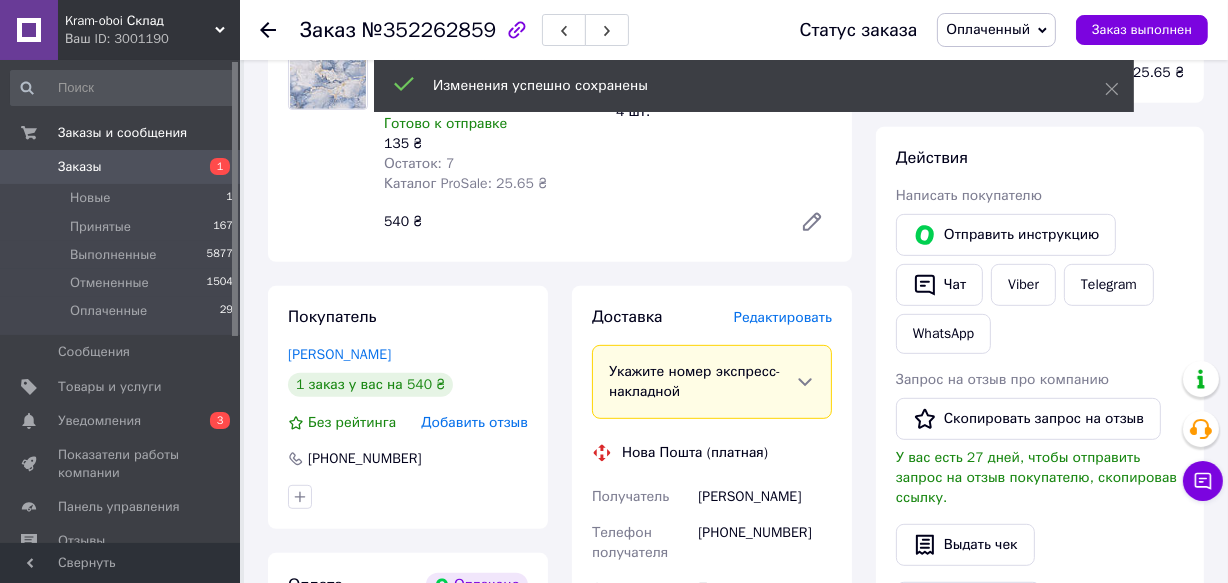 scroll, scrollTop: 28, scrollLeft: 0, axis: vertical 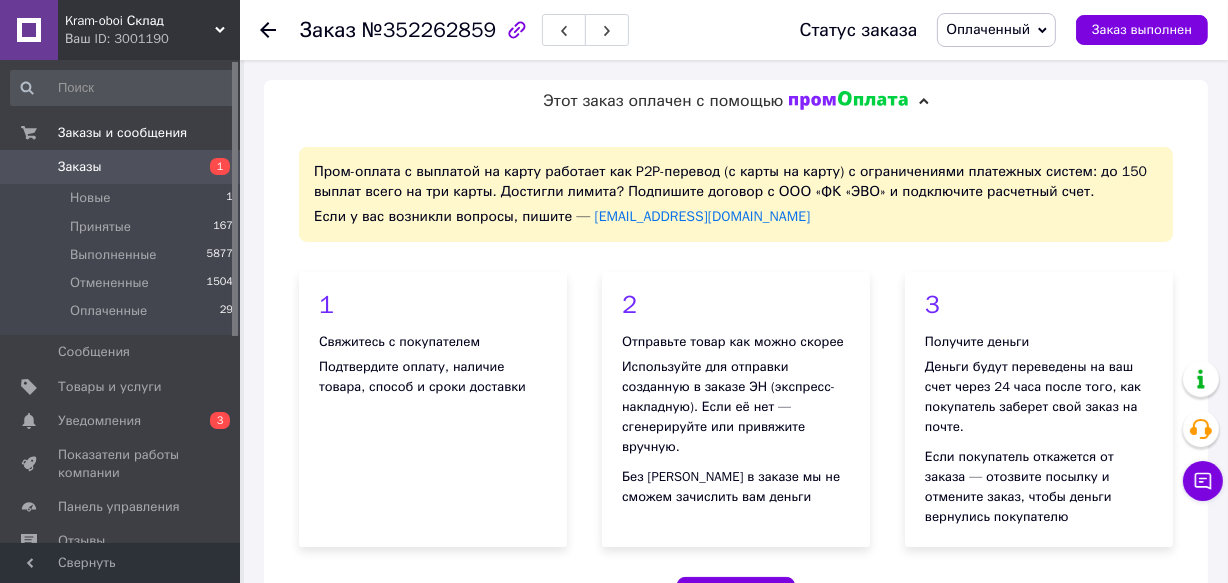 click on "Заказы" at bounding box center (80, 167) 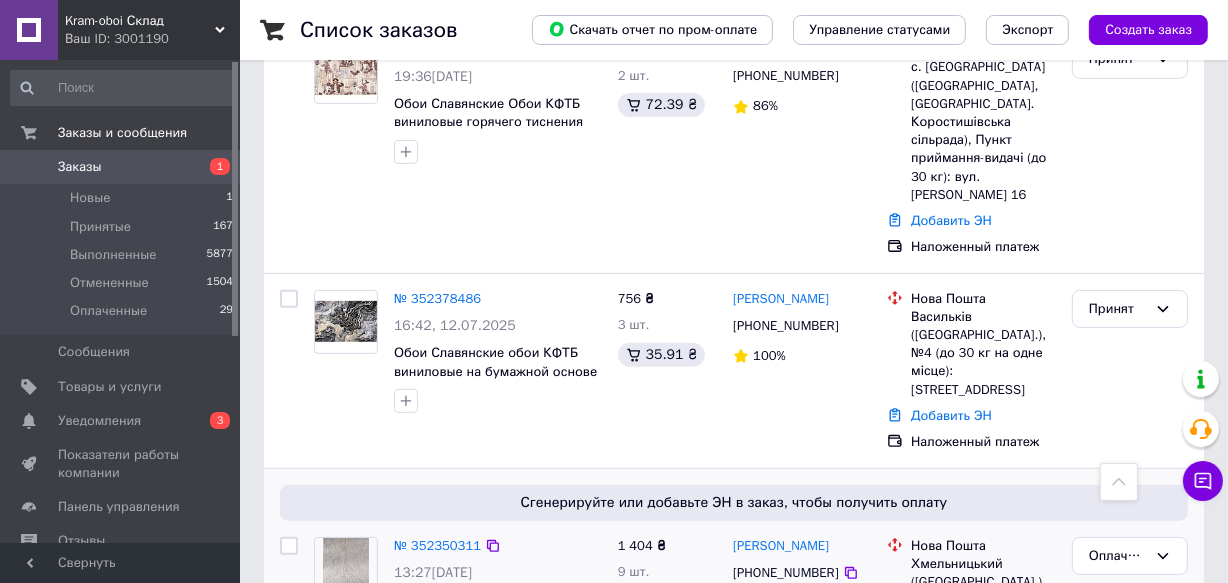 scroll, scrollTop: 545, scrollLeft: 0, axis: vertical 